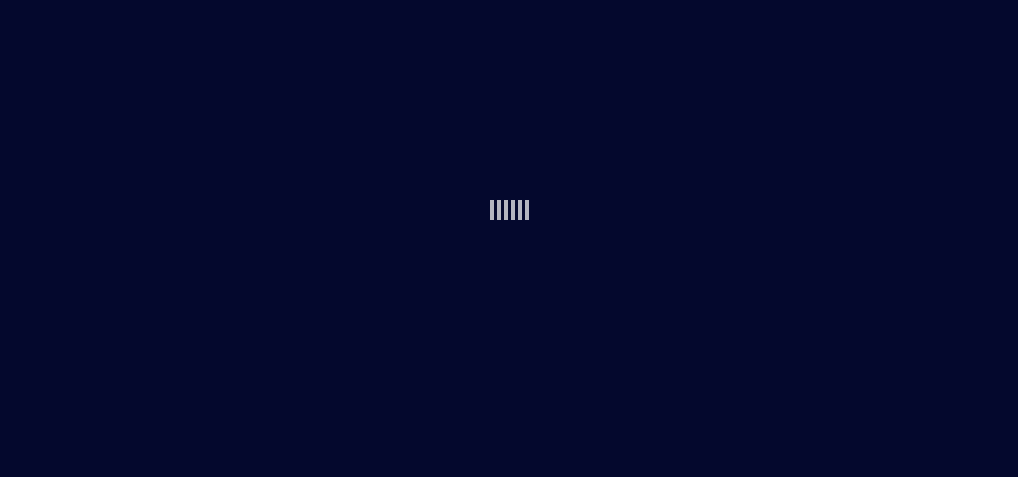 scroll, scrollTop: 0, scrollLeft: 0, axis: both 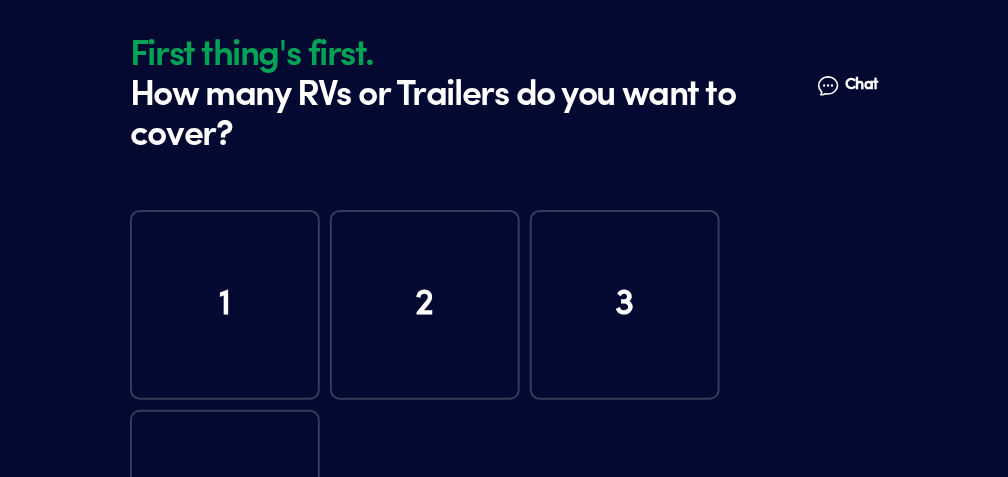 click on "1" at bounding box center (225, 305) 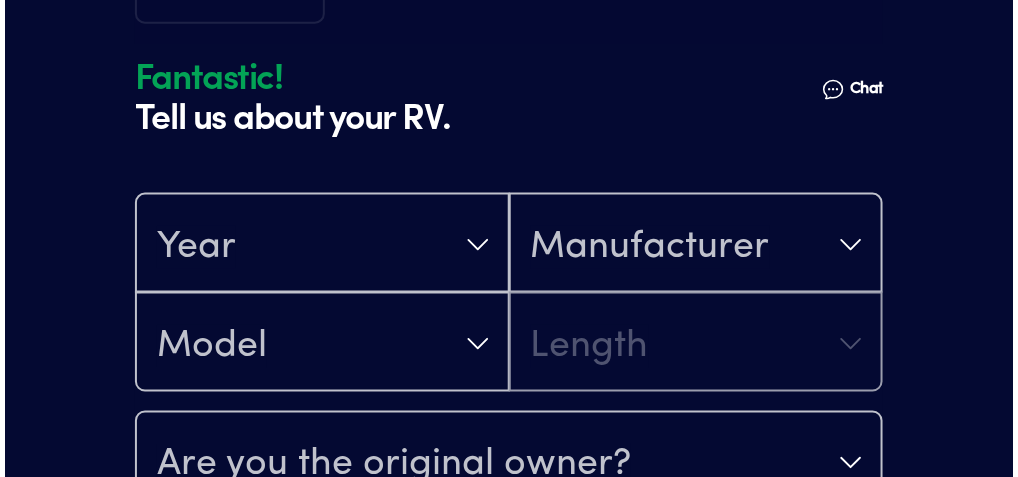 scroll, scrollTop: 570, scrollLeft: 0, axis: vertical 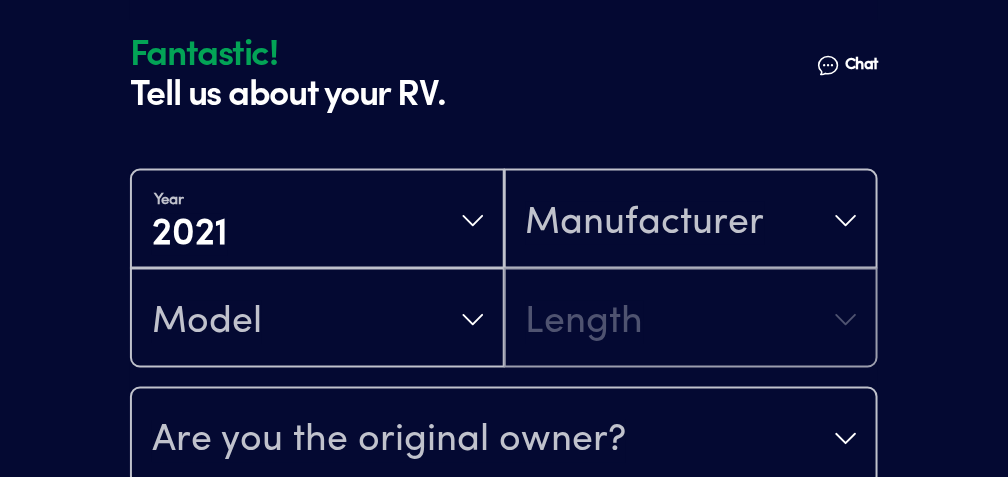 drag, startPoint x: 876, startPoint y: 400, endPoint x: 876, endPoint y: 418, distance: 18 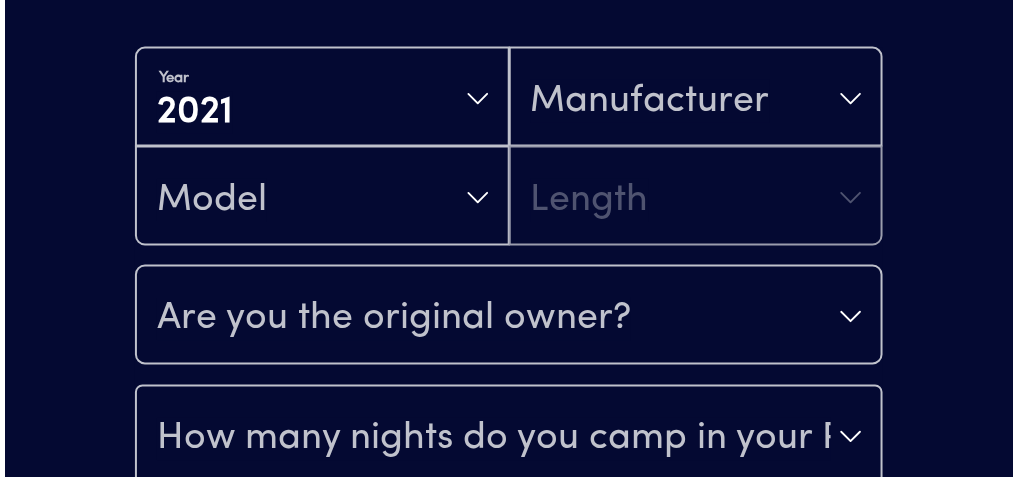 scroll, scrollTop: 694, scrollLeft: 0, axis: vertical 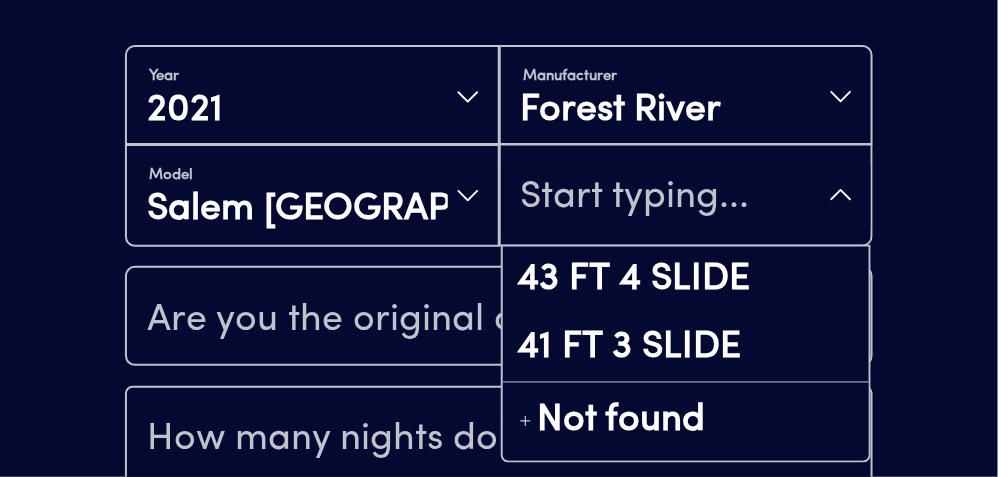 click at bounding box center [686, 197] 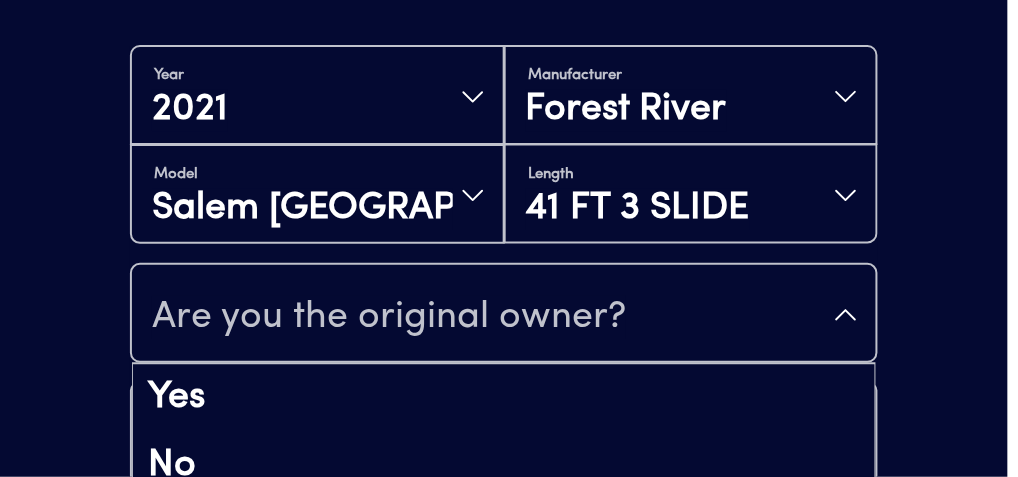 click on "Are you the original owner?" at bounding box center [389, 317] 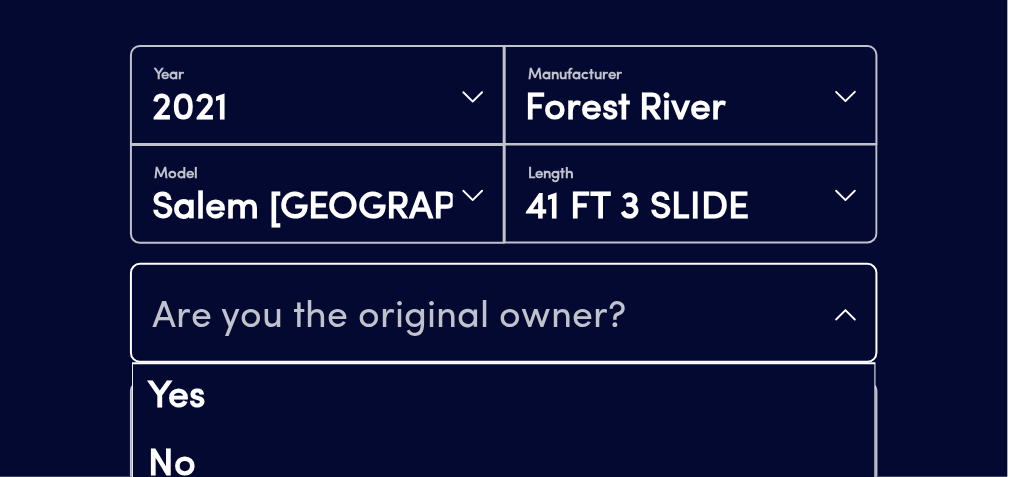 click on "No" at bounding box center (504, 467) 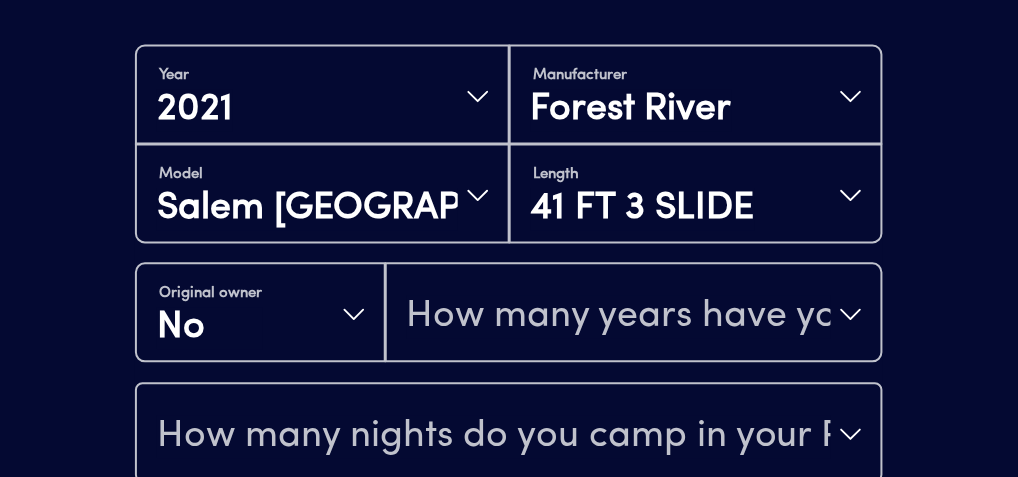 click on "How many years have you owned it?" at bounding box center [619, 317] 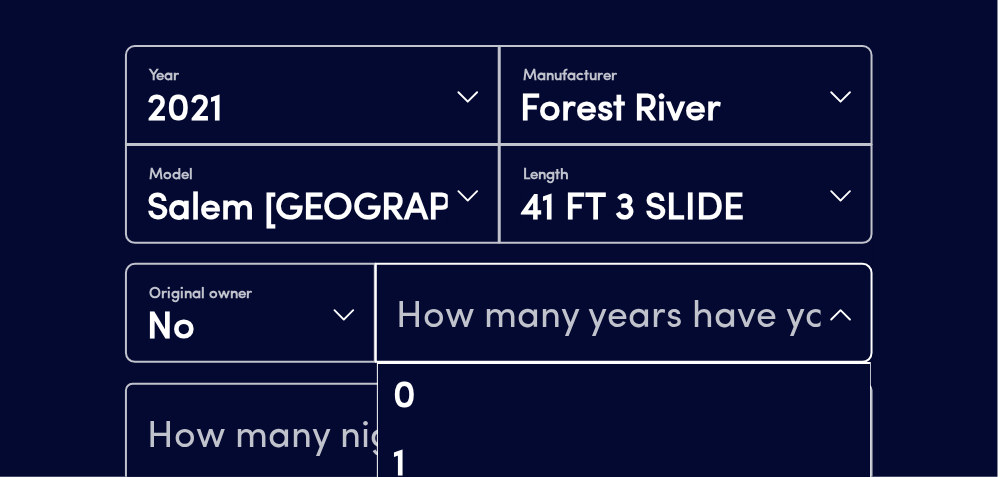 click on "How many years have you owned it?" at bounding box center [624, 315] 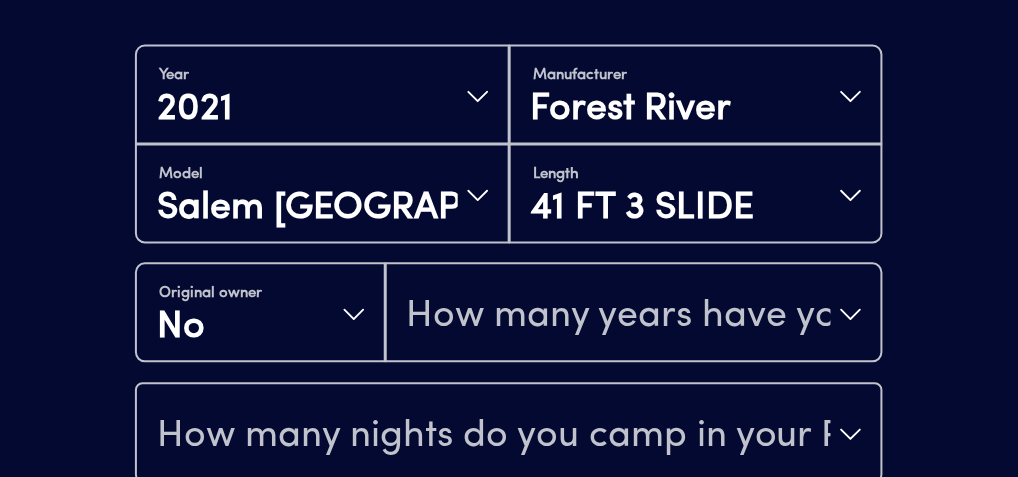 click on "How many years have you owned it?" at bounding box center [634, 315] 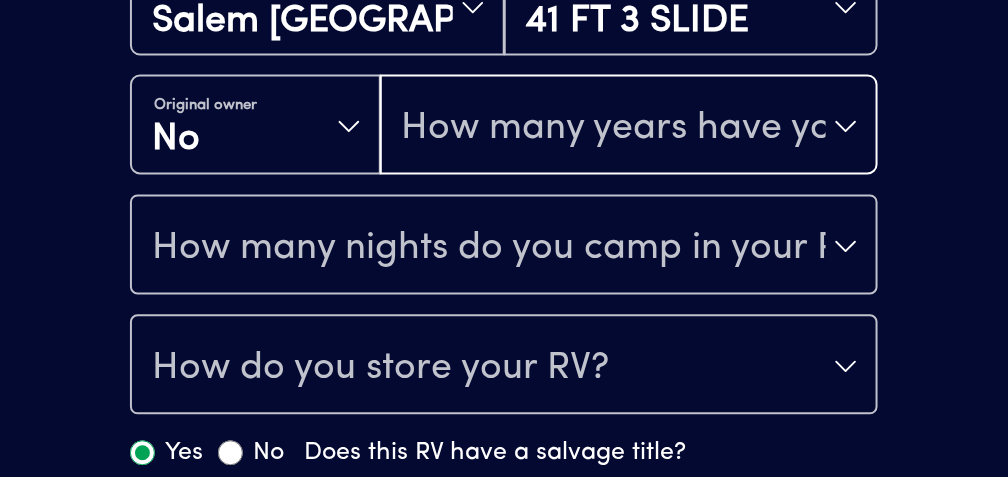 scroll, scrollTop: 916, scrollLeft: 0, axis: vertical 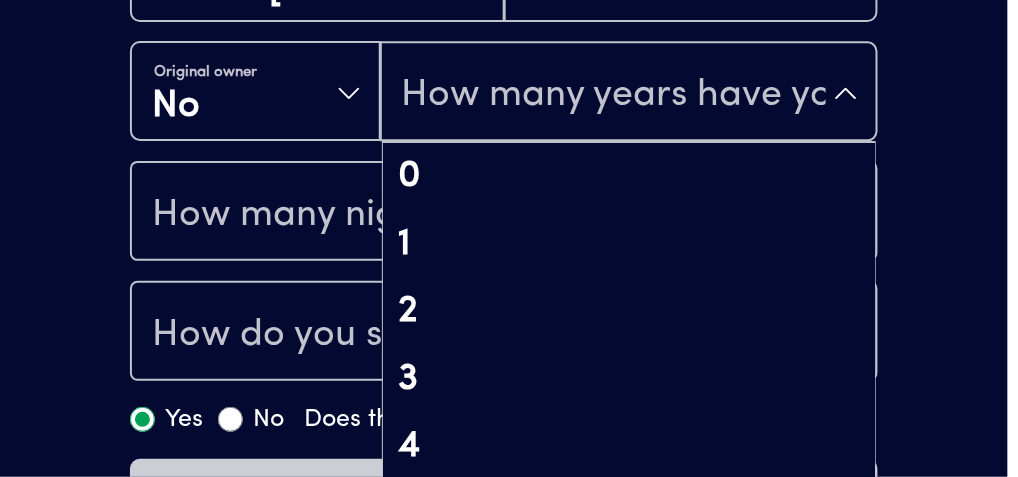 click on "How many years have you owned it?" at bounding box center [614, 95] 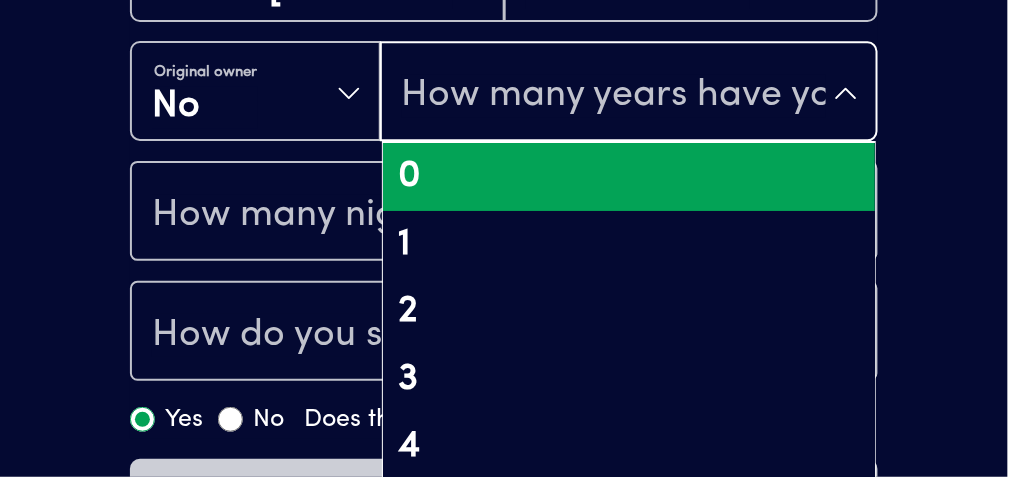 click on "0" at bounding box center (629, 177) 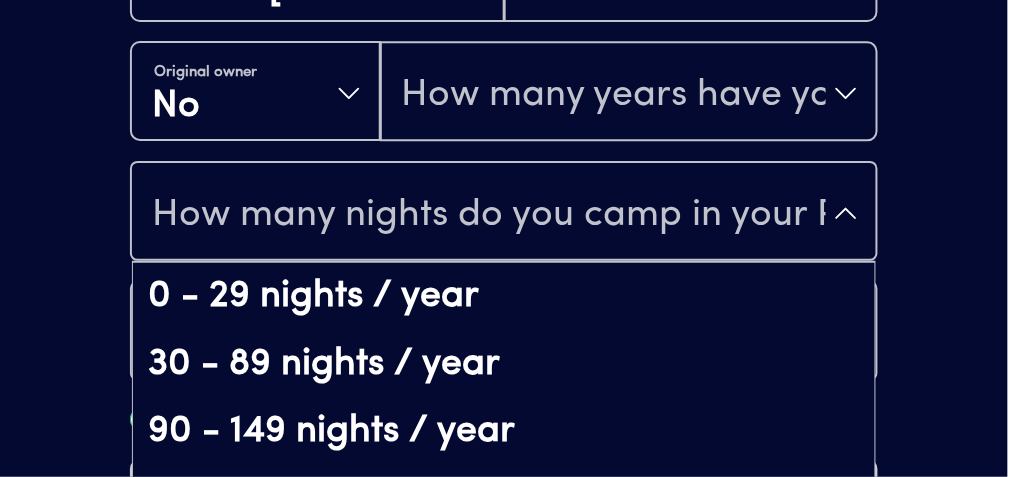 click on "How many nights do you camp in your RV?" at bounding box center (489, 215) 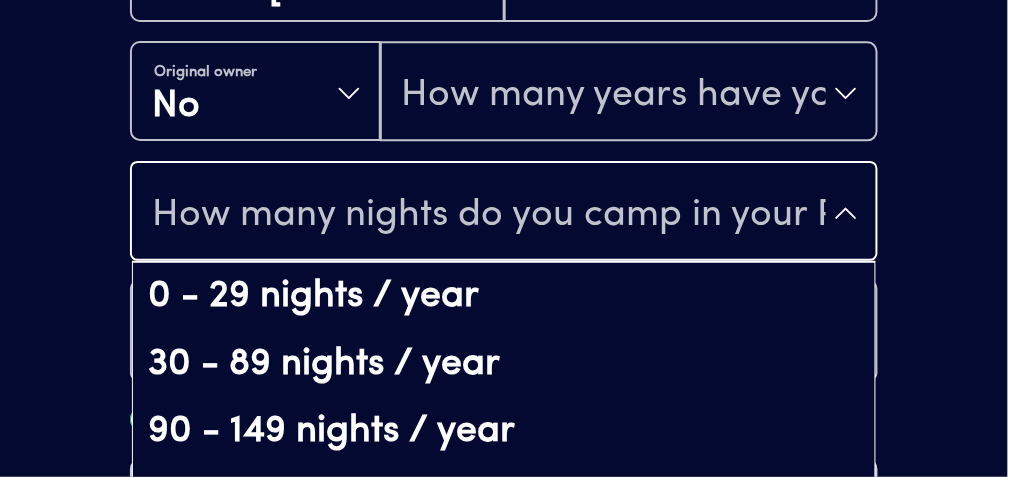 click on "Fantastic! Tell us about your RV. Talk to a human Chat 1 2 3 4+ Edit How many RVs or Trailers do you want to cover? Fantastic! Tell us about your RV. Talk to a human Chat Year [DATE] Manufacturer Forest River Model [GEOGRAPHIC_DATA] Grand Villa Length 41 FT 3 SLIDE Original owner No How many years have you owned it? How many nights do you camp in your RV? 0 - 29 nights / year 30 - 89 nights / year 90 - 149 nights / year 150-365 nights / year It's your primary residence How do you store your RV? Yes No Does this RV have a salvage title? Please fill out all fields Fantastic! | Roamly Do Not Sell or Share My Personal Data More information Allow All  Manage Consent Preferences Strictly Necessary Cookies Always Active Share Or Sale of Personal Data     Share Or Sale of Personal Data   Performance Cookies     Switch Label   label Targeting Cookies     Switch Label   label Back Button Cookie List   Search Icon Filter Icon Clear   checkbox label   label Apply   Cancel Consent   Leg.Interest   checkbox label   label     label" at bounding box center [509, -173] 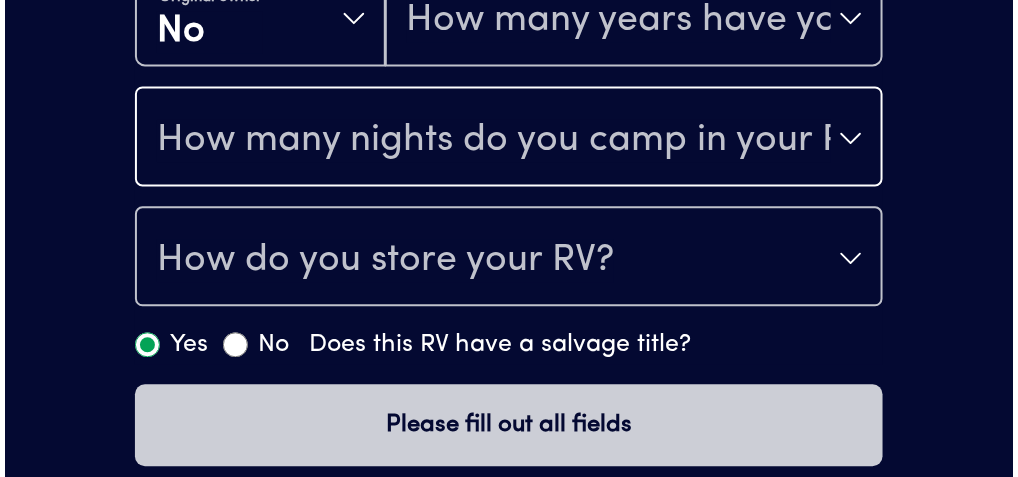 scroll, scrollTop: 1009, scrollLeft: 0, axis: vertical 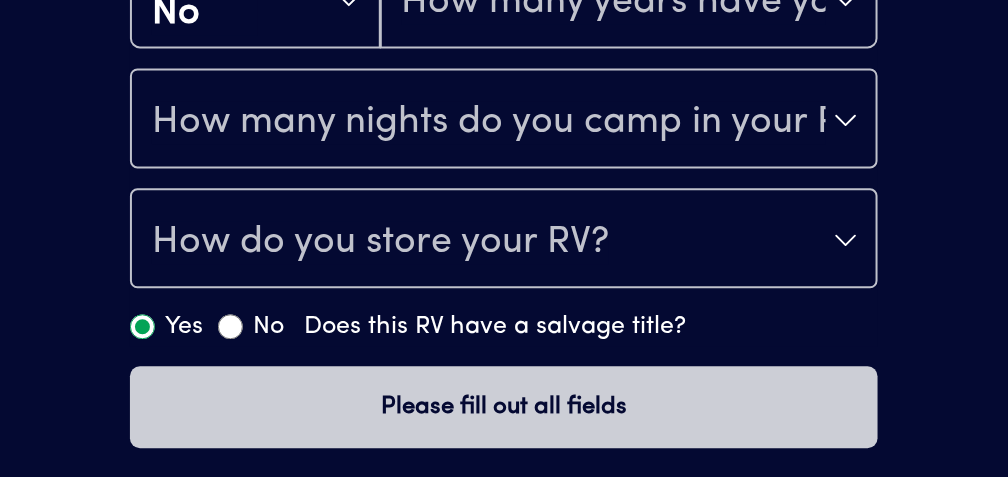 click on "How many nights do you camp in your RV?" at bounding box center [504, 120] 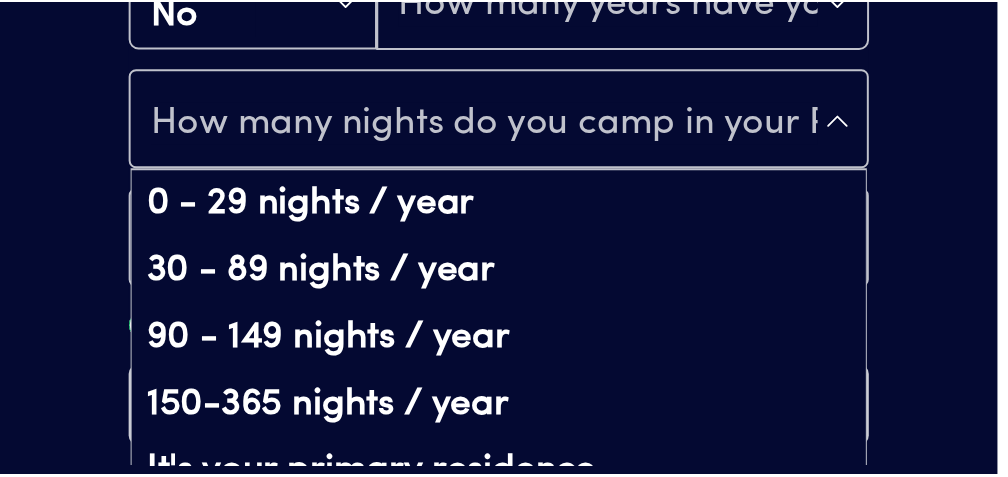 scroll, scrollTop: 40, scrollLeft: 0, axis: vertical 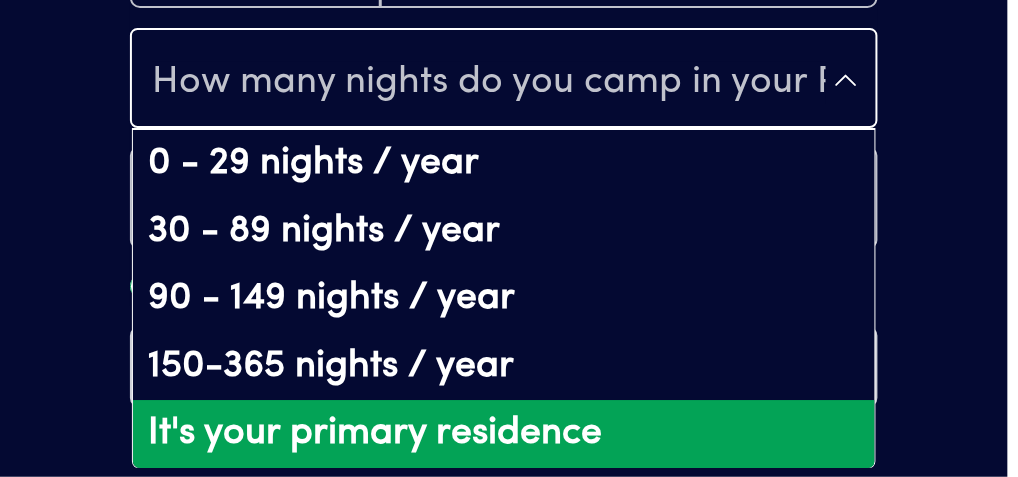 click on "It's your primary residence" at bounding box center [504, 434] 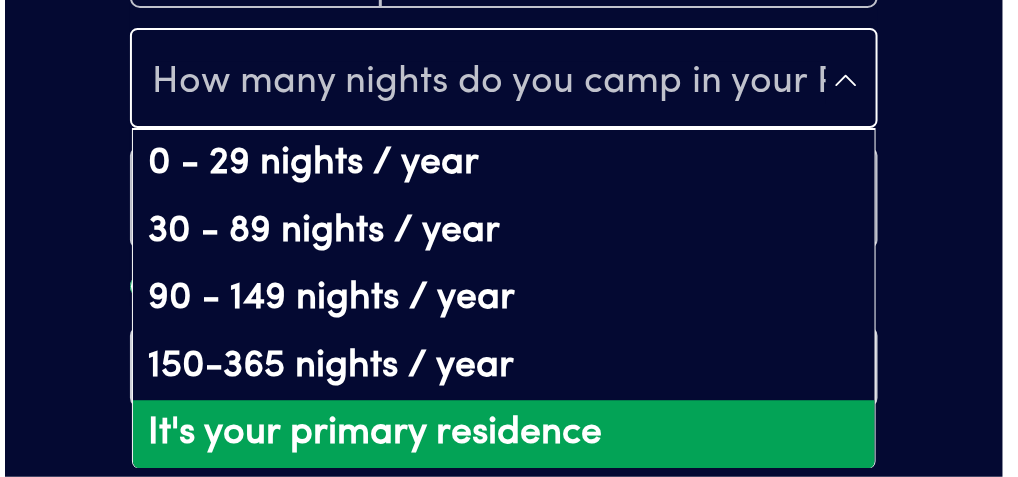 scroll, scrollTop: 0, scrollLeft: 0, axis: both 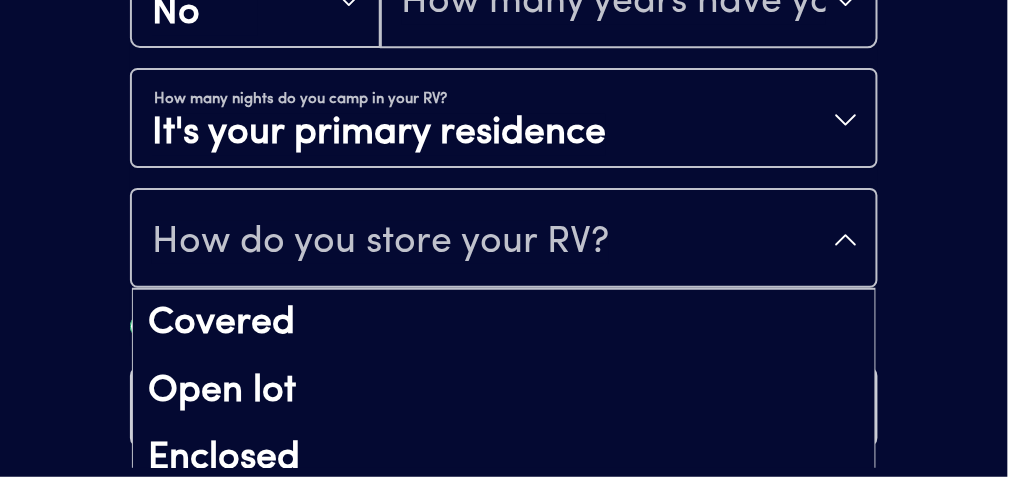 click on "How do you store your RV?" at bounding box center (380, 242) 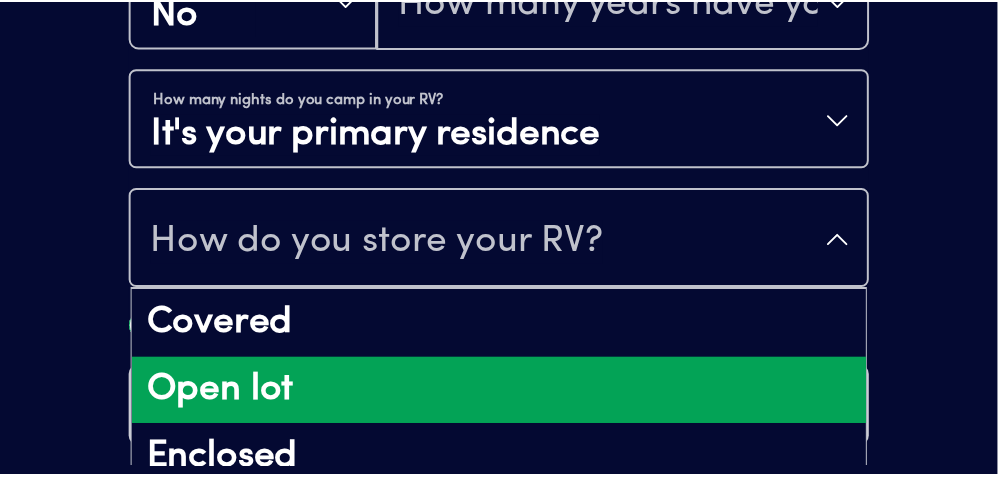 scroll, scrollTop: 25, scrollLeft: 0, axis: vertical 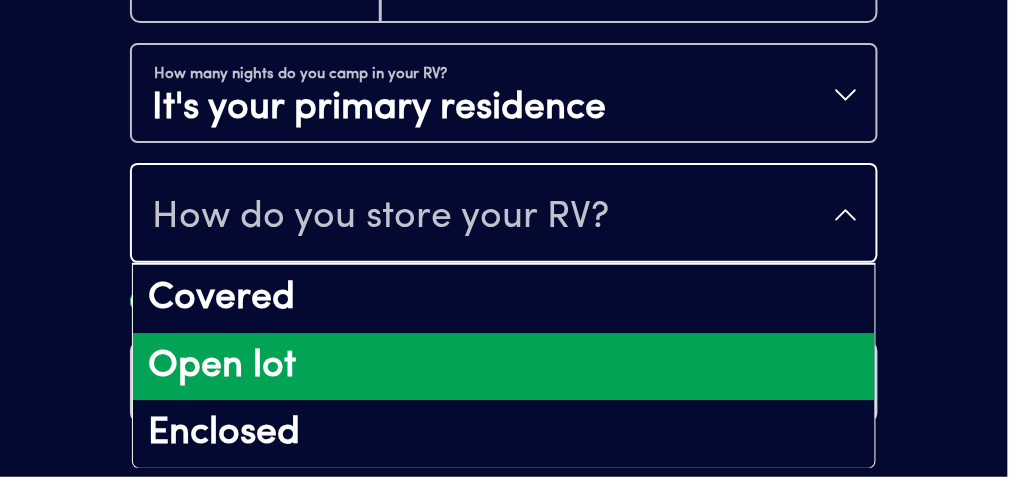 click on "Open lot" at bounding box center (504, 367) 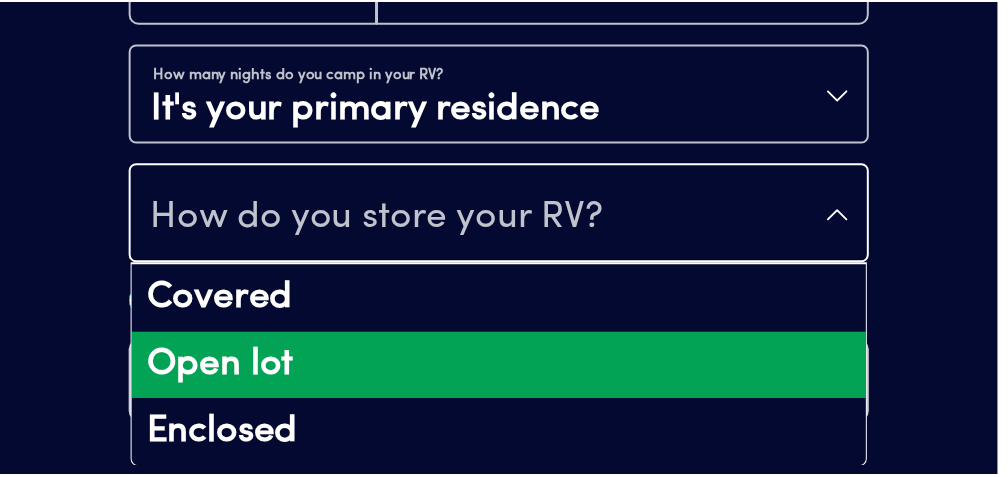 scroll, scrollTop: 0, scrollLeft: 0, axis: both 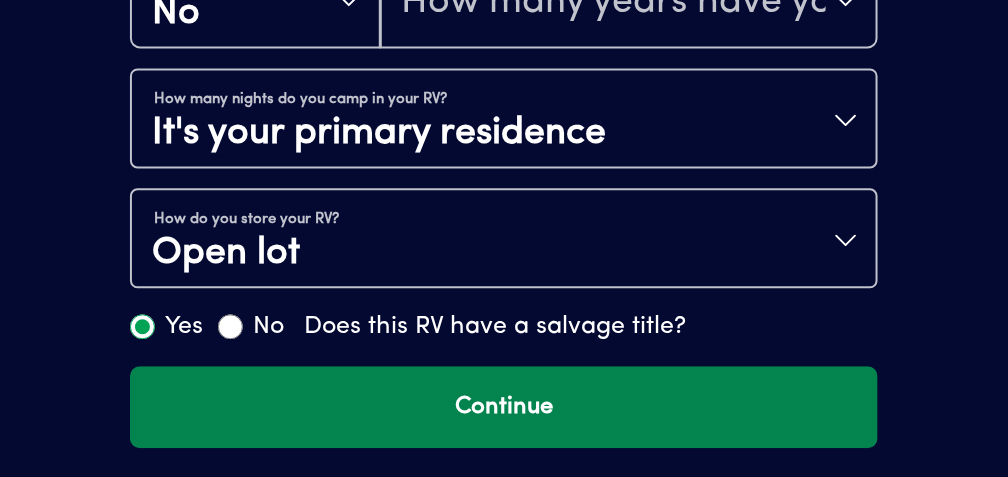 click on "Continue" at bounding box center [504, 407] 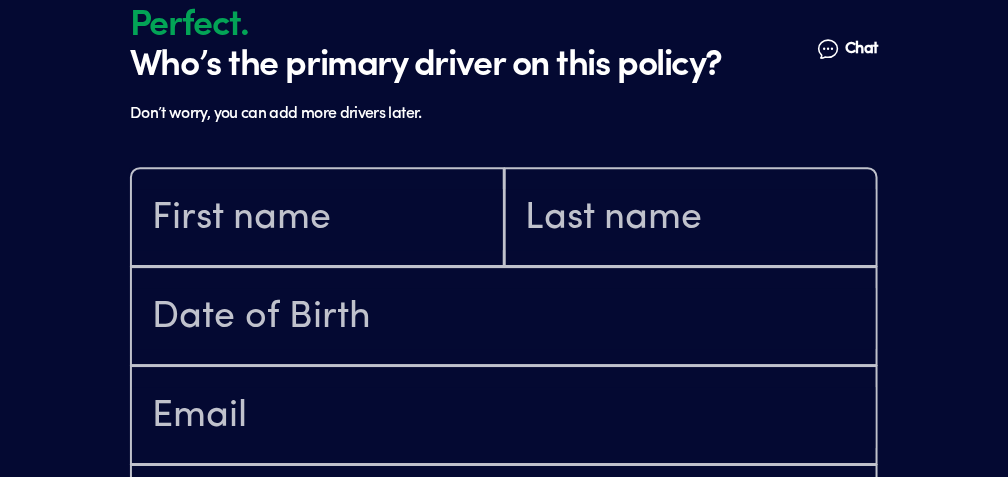 scroll, scrollTop: 1392, scrollLeft: 0, axis: vertical 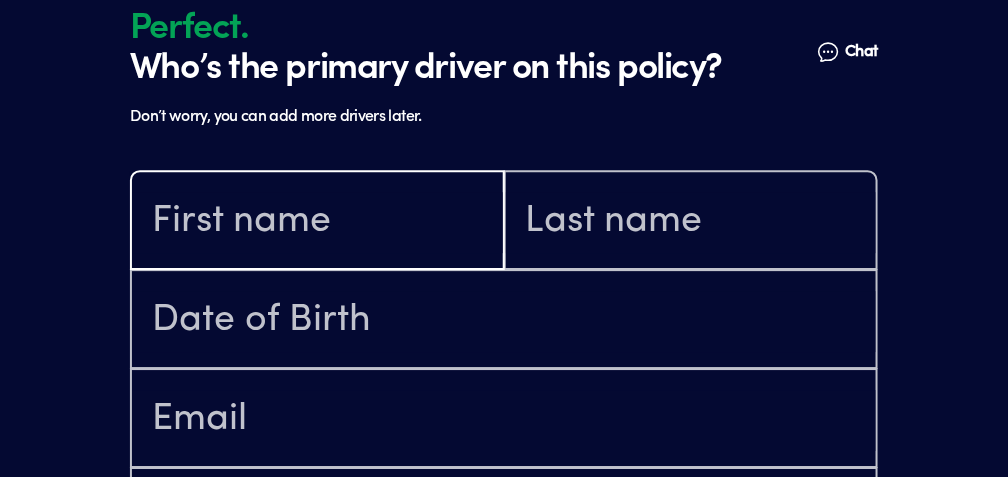 click at bounding box center [317, 222] 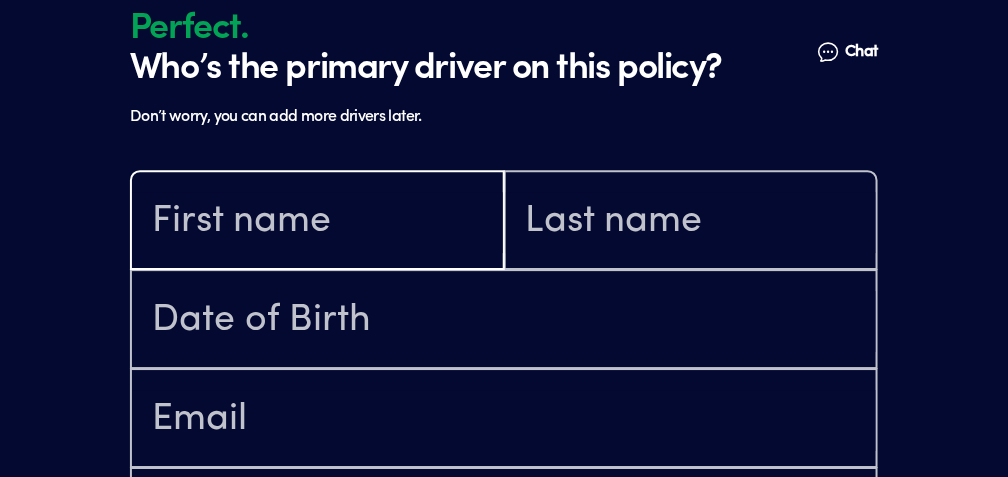 type on "[PERSON_NAME]" 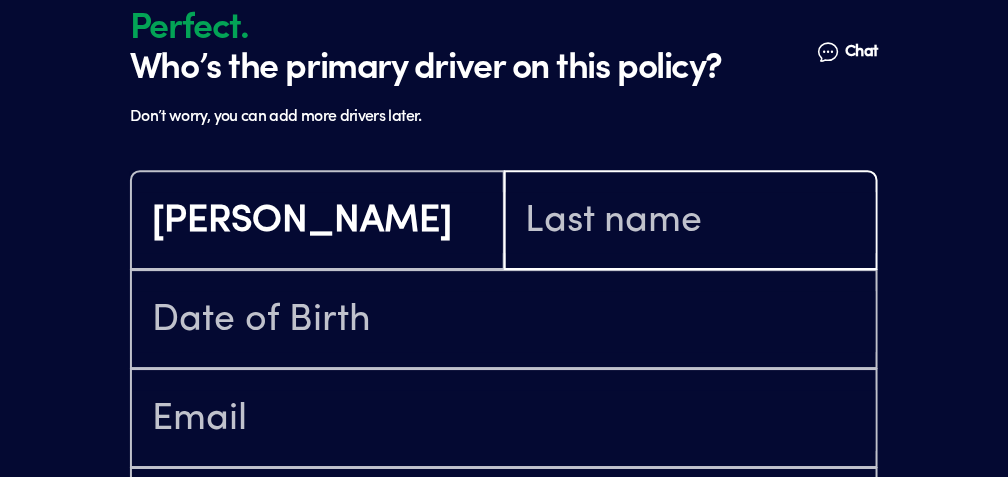 type on "welsh" 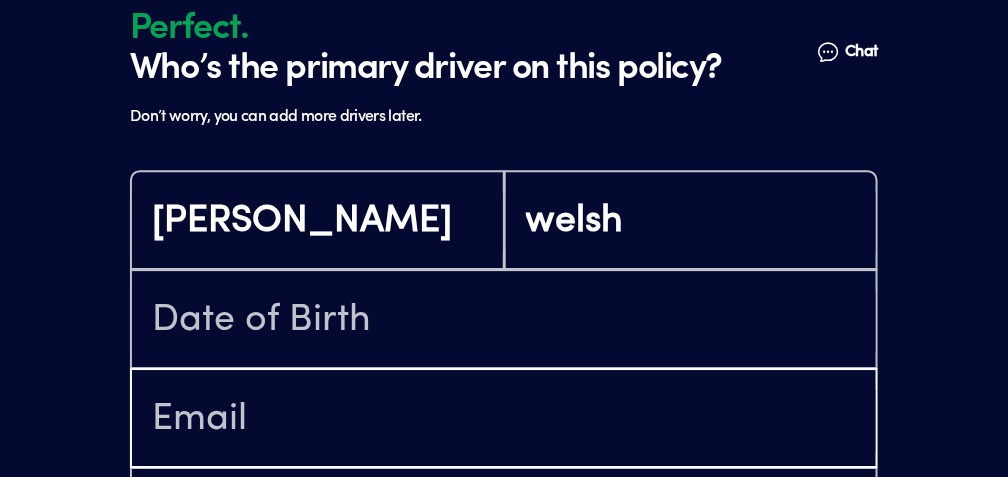 type on "[EMAIL_ADDRESS][DOMAIN_NAME]" 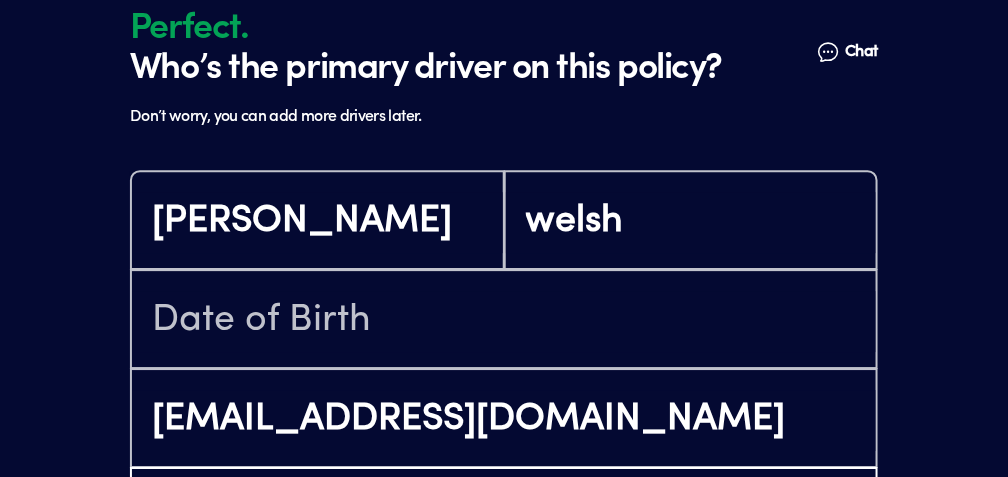 type on "[PHONE_NUMBER]" 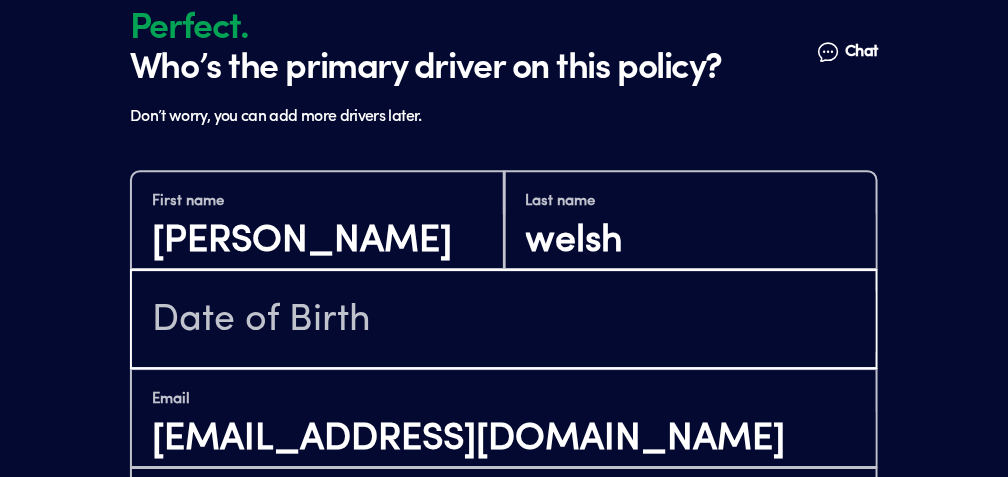 click at bounding box center (504, 321) 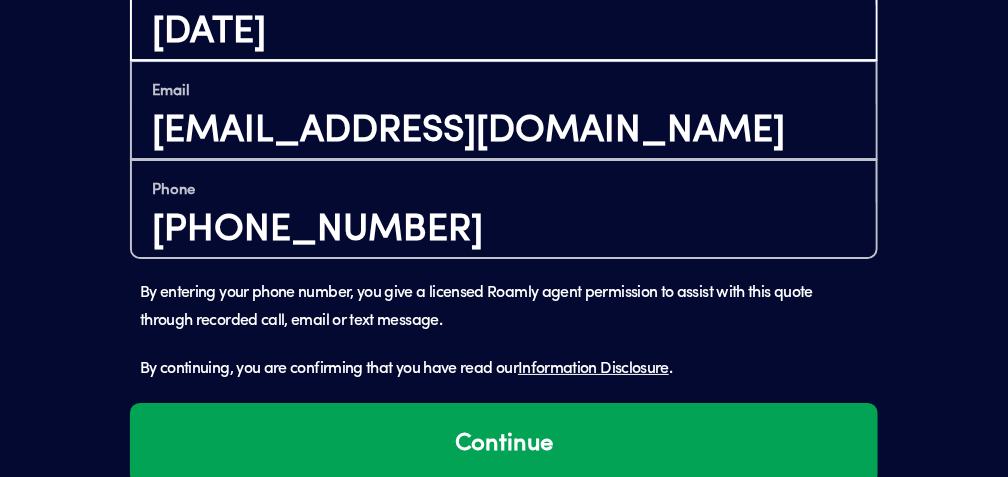 scroll, scrollTop: 1737, scrollLeft: 0, axis: vertical 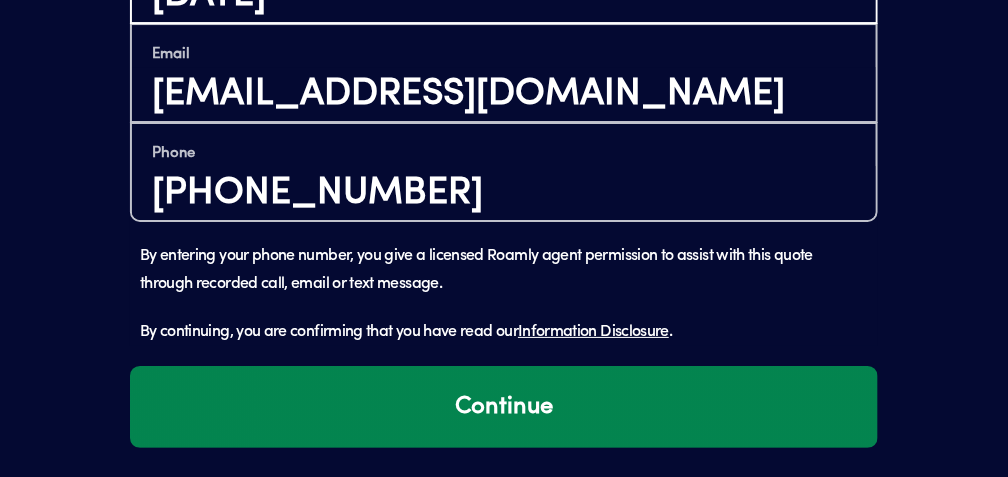 type on "[DATE]" 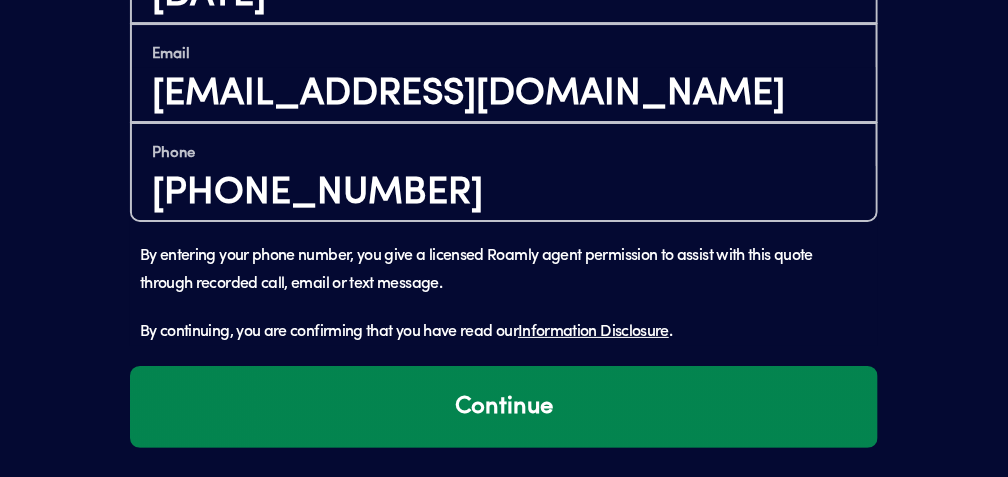 click on "Continue" at bounding box center [504, 407] 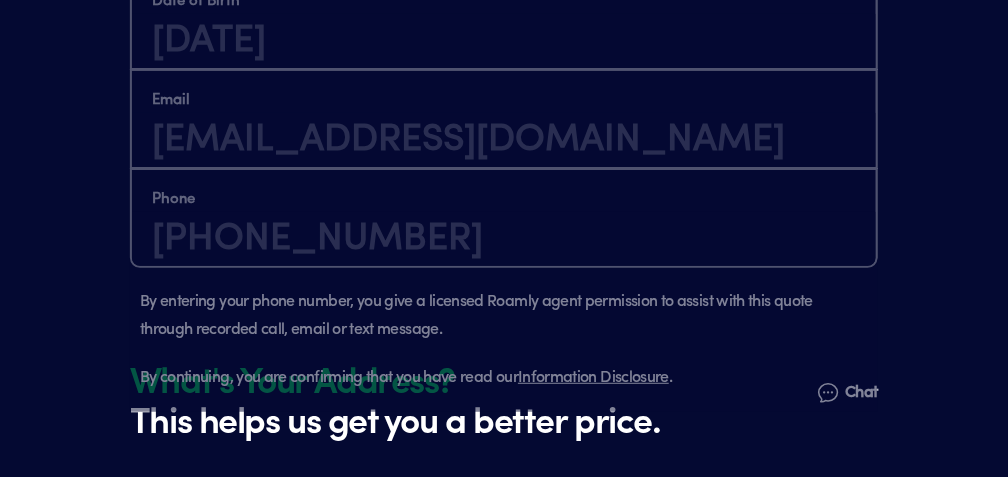 scroll, scrollTop: 2064, scrollLeft: 0, axis: vertical 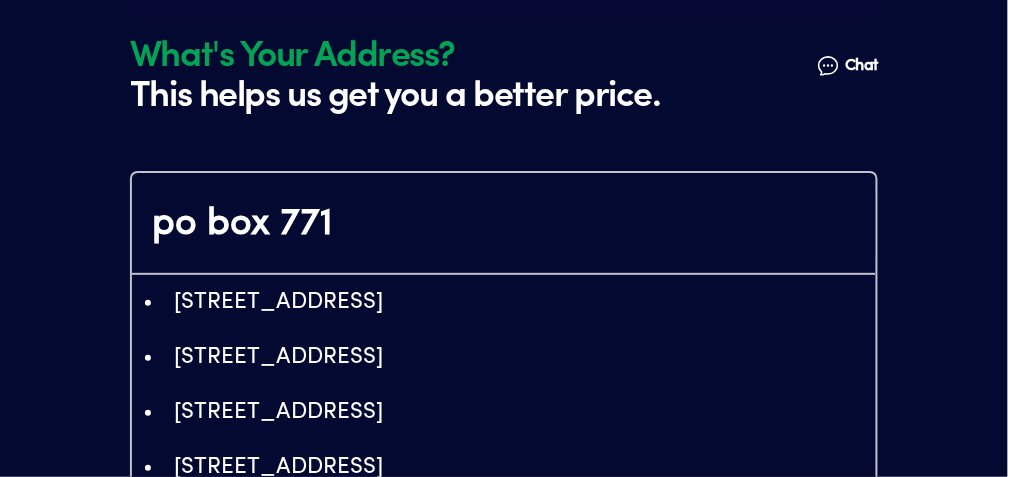 type on "po box 771" 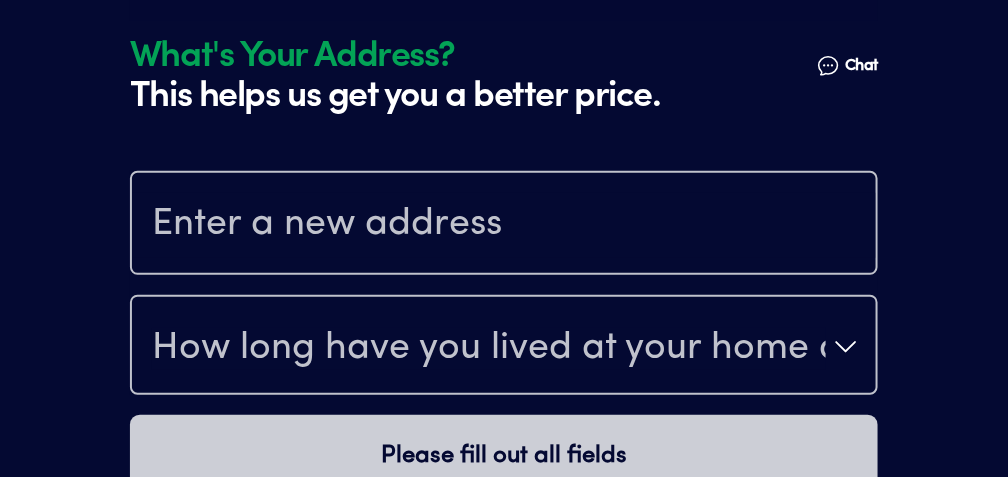 click on "What's Your Address? This helps us get you a better price. Talk to a human Chat 1 2 3 4+ Edit How many RVs or Trailers do you want to cover? Year [DATE] Manufacturer [GEOGRAPHIC_DATA] Model Salem Grand Villa Length 41 FT 3 SLIDE Original owner No How many years have you owned it? How many nights do you camp in your RV? It's your primary residence How do you store your RV? Open lot Yes No Does this RV have a salvage title? Edit Tell us about your RV. First name [PERSON_NAME] Last name [PERSON_NAME] Date of Birth [DEMOGRAPHIC_DATA] Email [EMAIL_ADDRESS][DOMAIN_NAME] Phone [PHONE_NUMBER] By entering your phone number, you give a licensed Roamly agent permission to assist with this quote through recorded call, email or text message. By continuing, you are confirming that you have read our  Information Disclosure . Edit Who’s the primary driver on this policy? What's Your Address? This helps us get you a better price. Talk to a human Chat How long have you lived at your home address? Please fill out all fields" at bounding box center [504, -769] 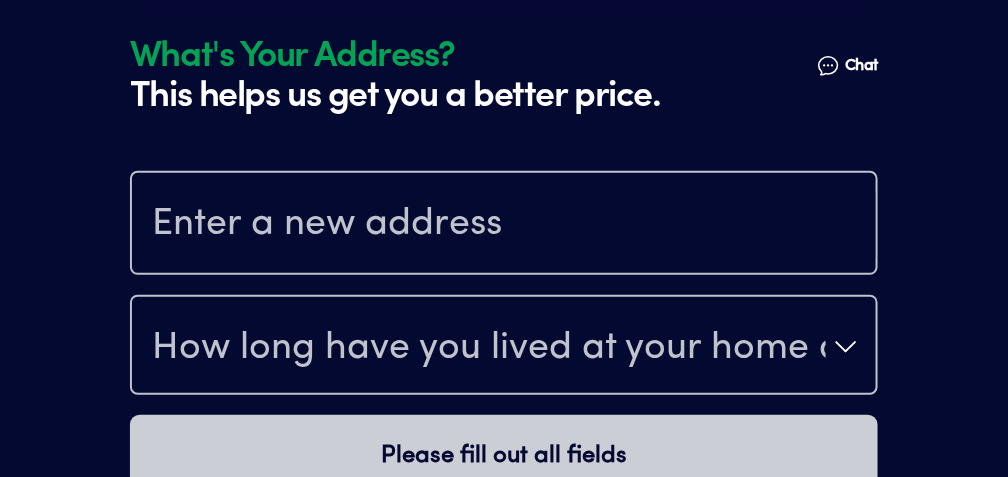 click at bounding box center (504, 225) 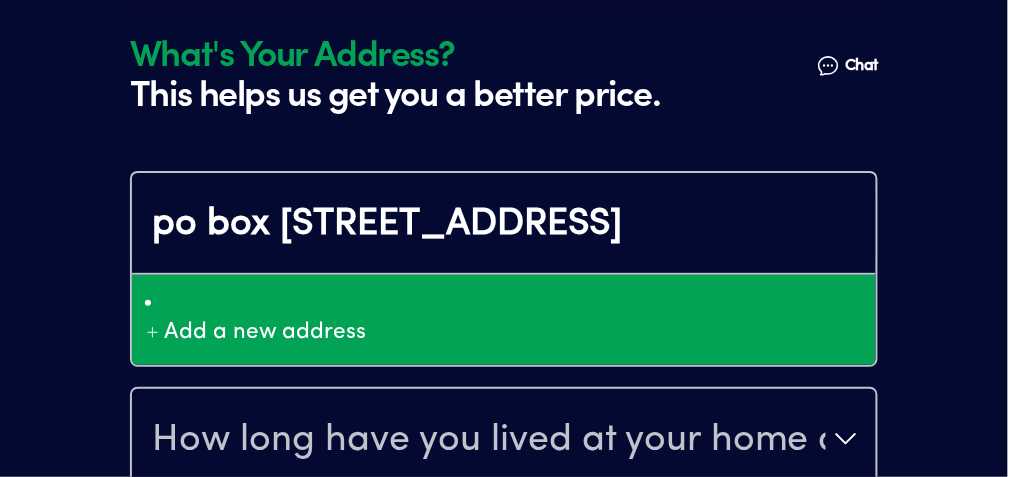 drag, startPoint x: 388, startPoint y: 218, endPoint x: 623, endPoint y: 231, distance: 235.3593 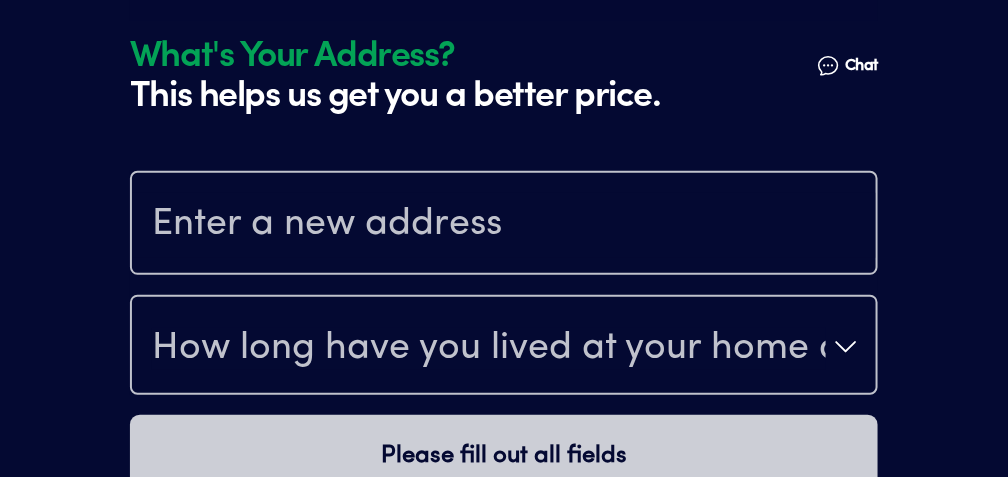 click at bounding box center [504, 223] 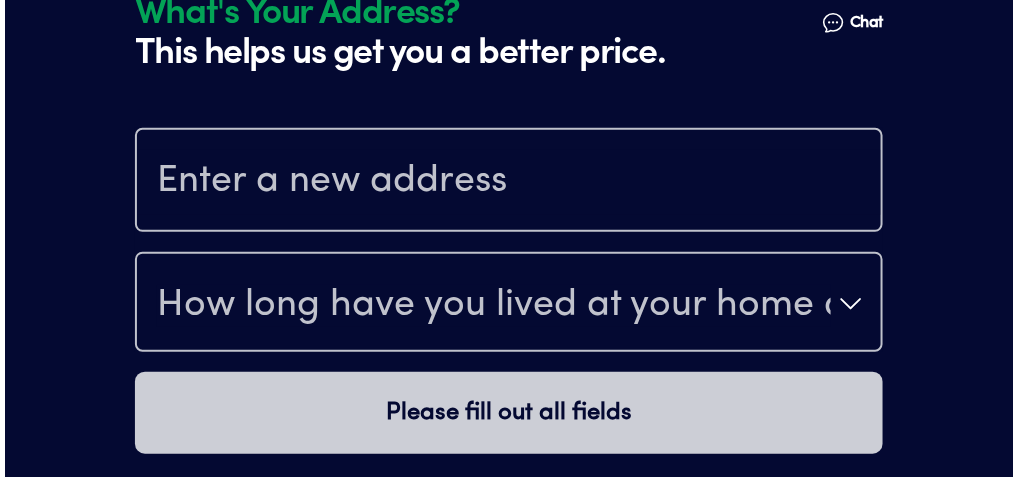 scroll, scrollTop: 2112, scrollLeft: 0, axis: vertical 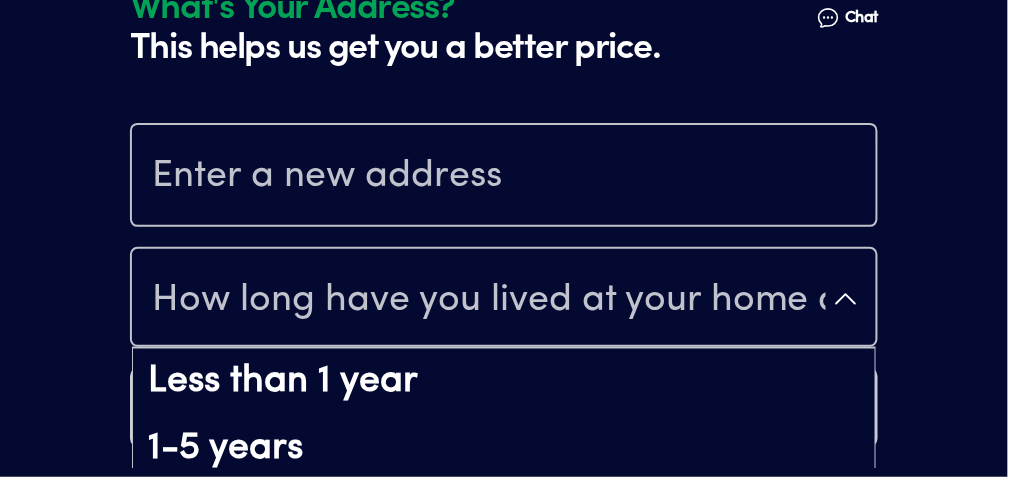 click on "How long have you lived at your home address?" at bounding box center (504, 299) 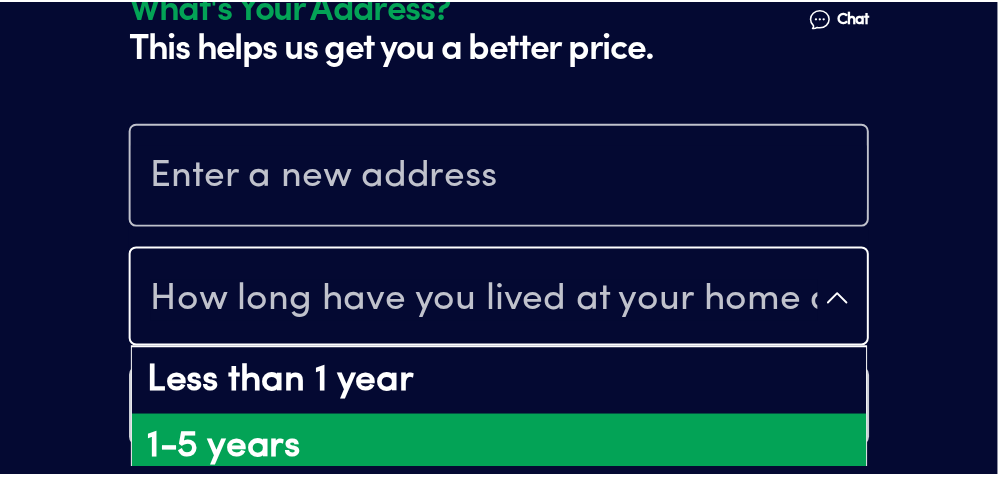 scroll, scrollTop: 14, scrollLeft: 0, axis: vertical 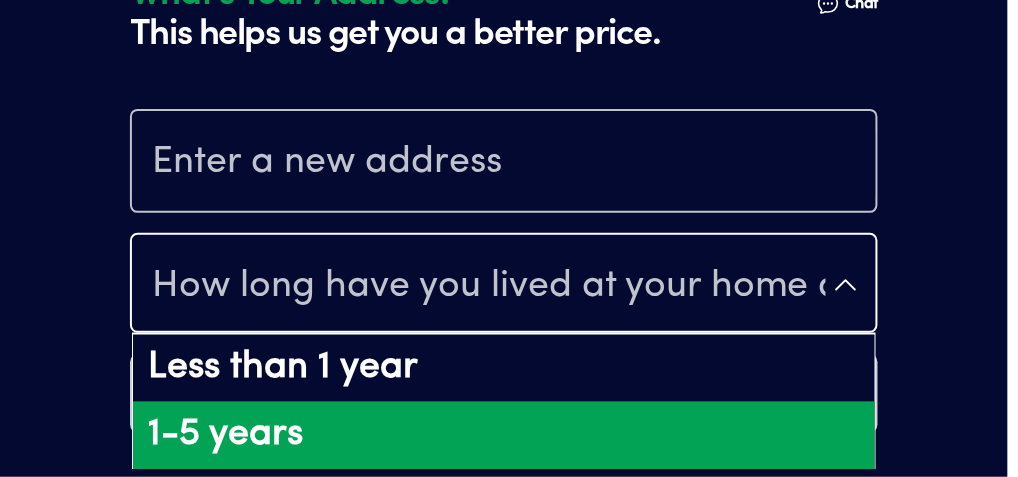 click on "1-5 years" at bounding box center (504, 436) 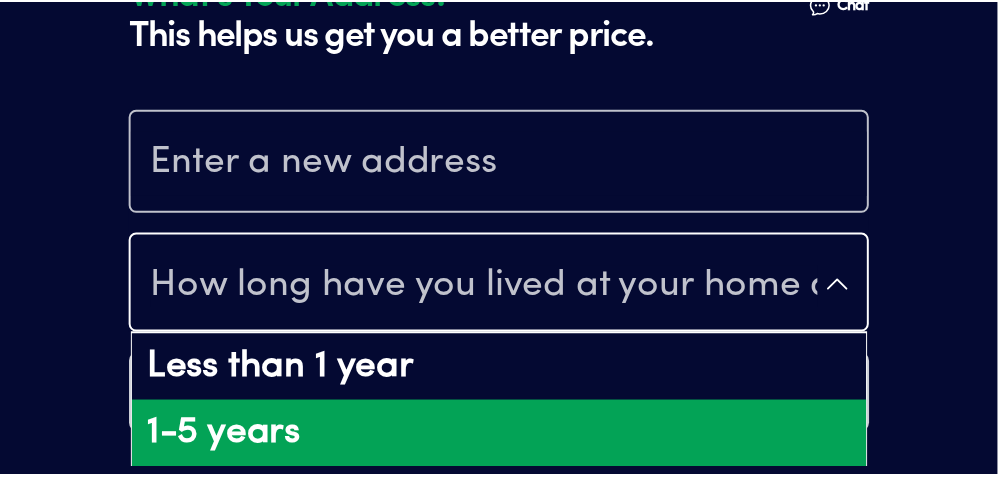 scroll, scrollTop: 0, scrollLeft: 0, axis: both 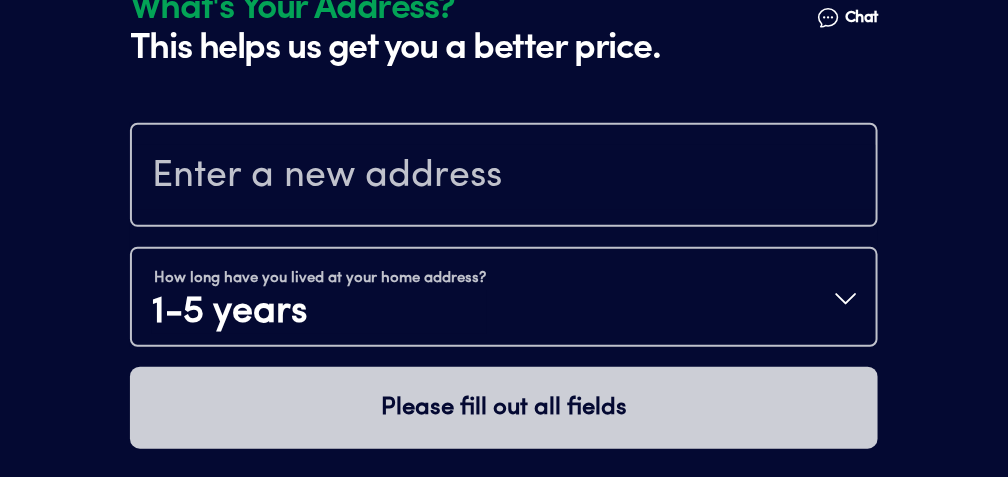 click at bounding box center (504, 177) 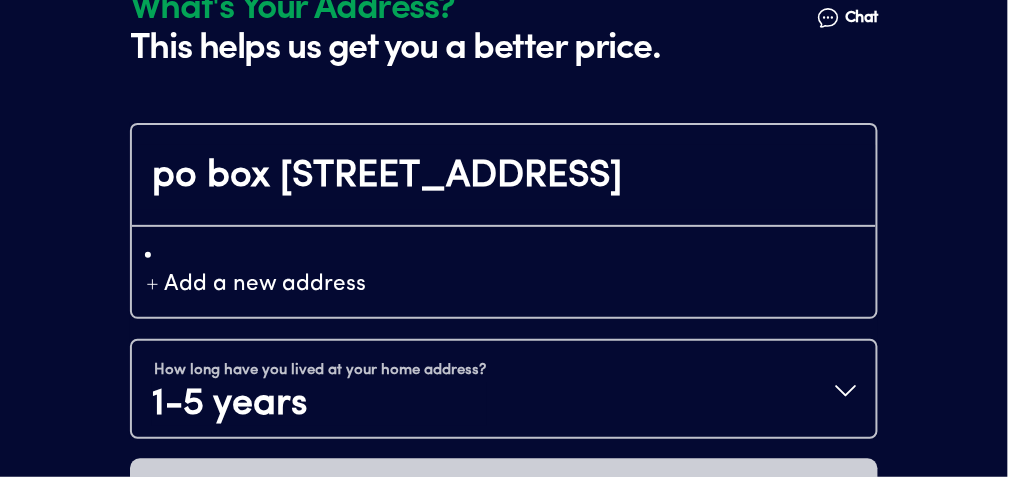 type on "po box [STREET_ADDRESS]" 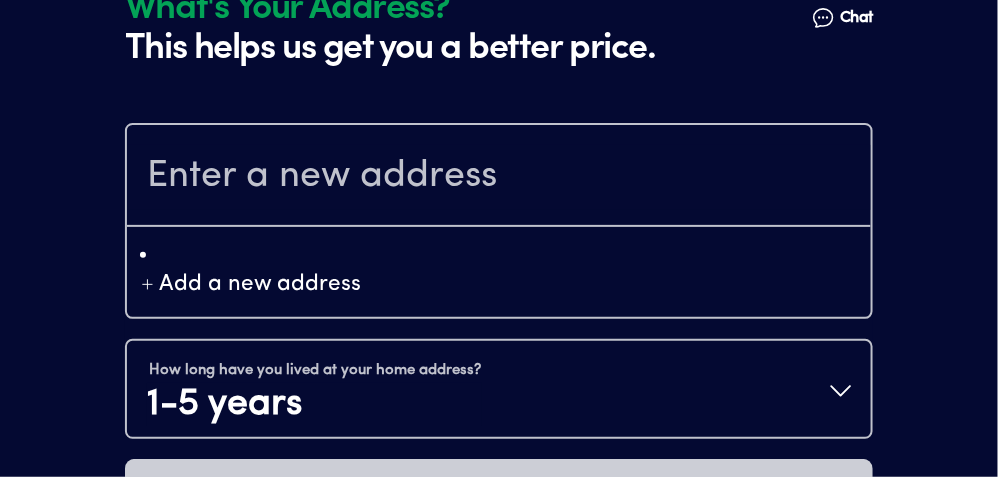 click on "What's Your Address? This helps us get you a better price. Talk to a human Chat 1 2 3 4+ Edit How many RVs or Trailers do you want to cover? Year [DATE] Manufacturer [GEOGRAPHIC_DATA] Model Salem Grand Villa Length 41 FT 3 SLIDE Original owner No How many years have you owned it? How many nights do you camp in your RV? It's your primary residence How do you store your RV? Open lot Yes No Does this RV have a salvage title? Edit Tell us about your RV. First name [PERSON_NAME] Last name [PERSON_NAME] Date of Birth [DEMOGRAPHIC_DATA] Email [EMAIL_ADDRESS][DOMAIN_NAME] Phone [PHONE_NUMBER] By entering your phone number, you give a licensed Roamly agent permission to assist with this quote through recorded call, email or text message. By continuing, you are confirming that you have read our  Information Disclosure . Edit Who’s the primary driver on this policy? What's Your Address? This helps us get you a better price. Talk to a human Chat Add a new address How long have you lived at your home address? 1-5 years Please fill out all fields" at bounding box center [499, -771] 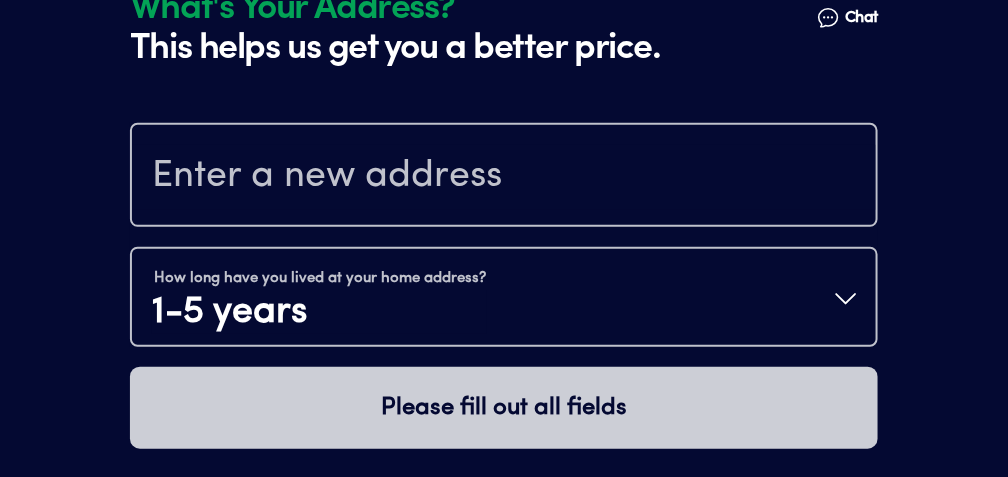 click at bounding box center (504, 177) 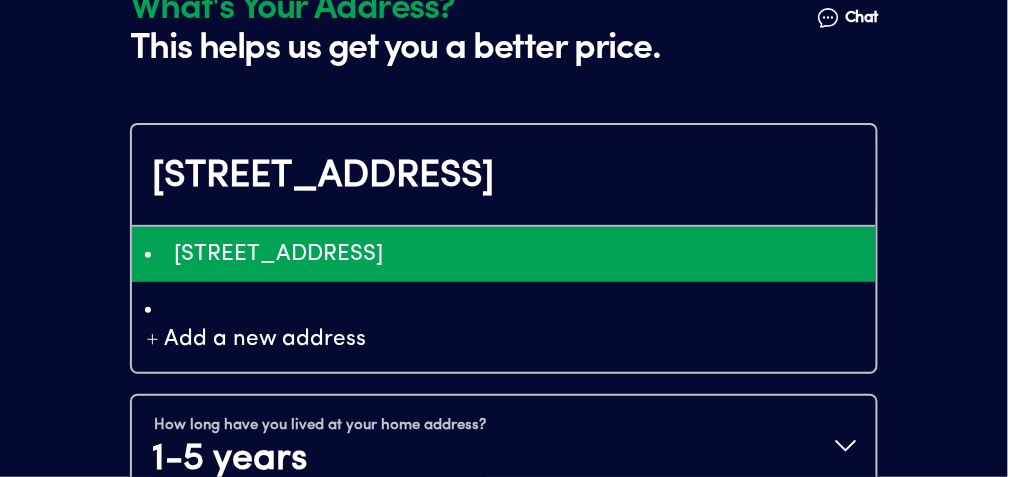 type on "ChIJ2Q_-hdYu54gRfj-j6R3PlB0" 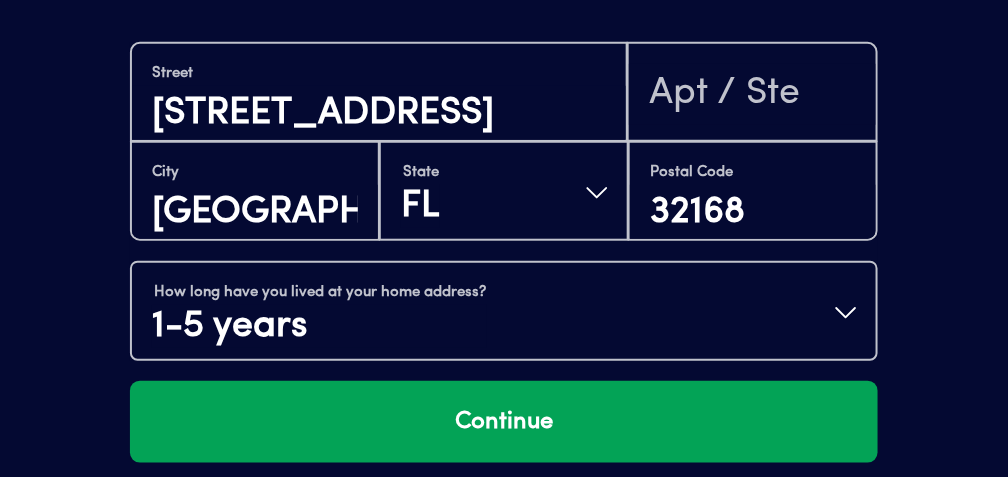 scroll, scrollTop: 2206, scrollLeft: 0, axis: vertical 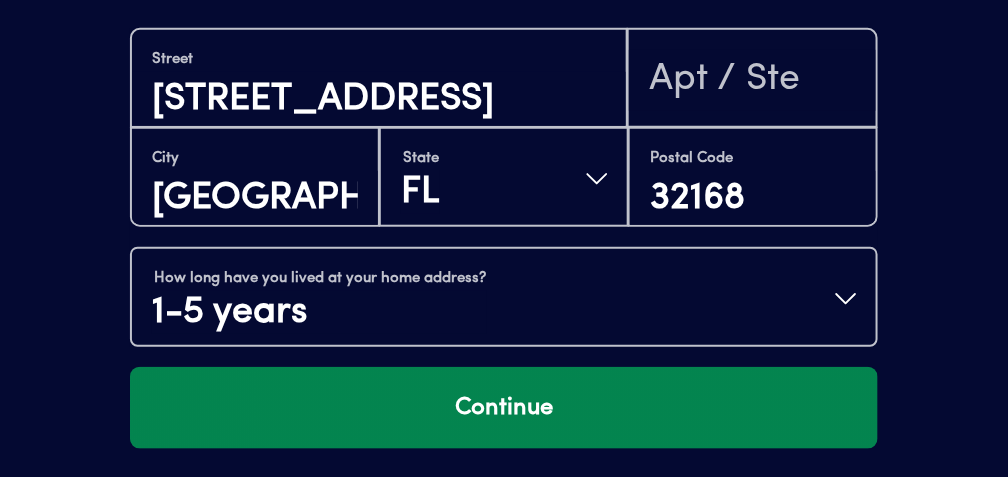 click on "Continue" at bounding box center [504, 408] 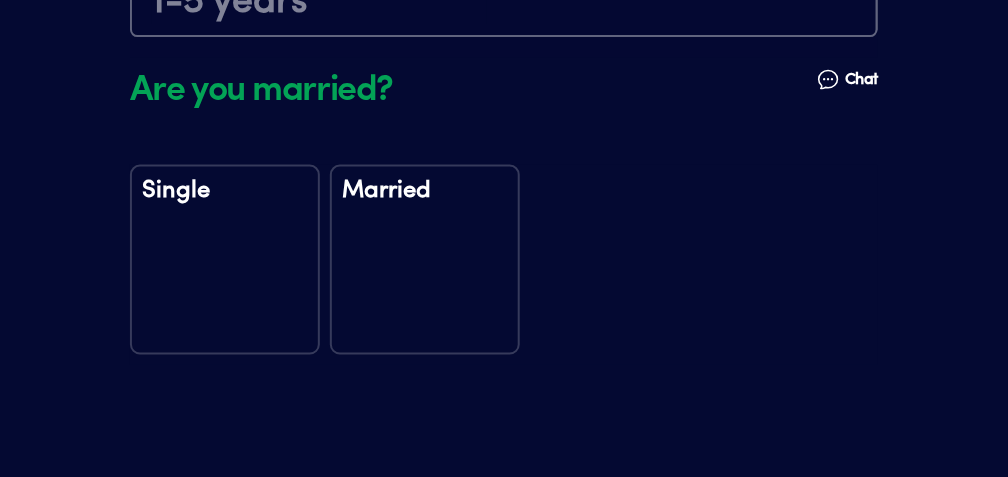 scroll, scrollTop: 2510, scrollLeft: 0, axis: vertical 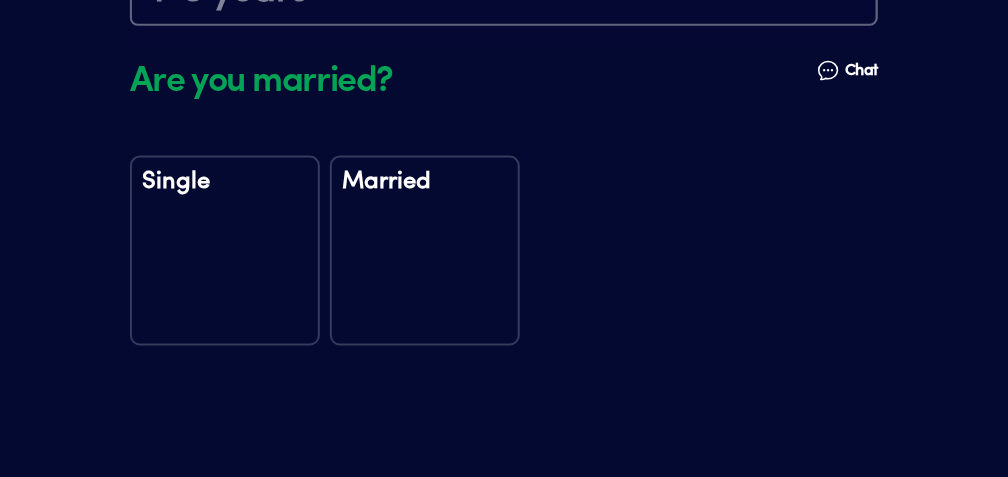 click on "Single" at bounding box center (225, 251) 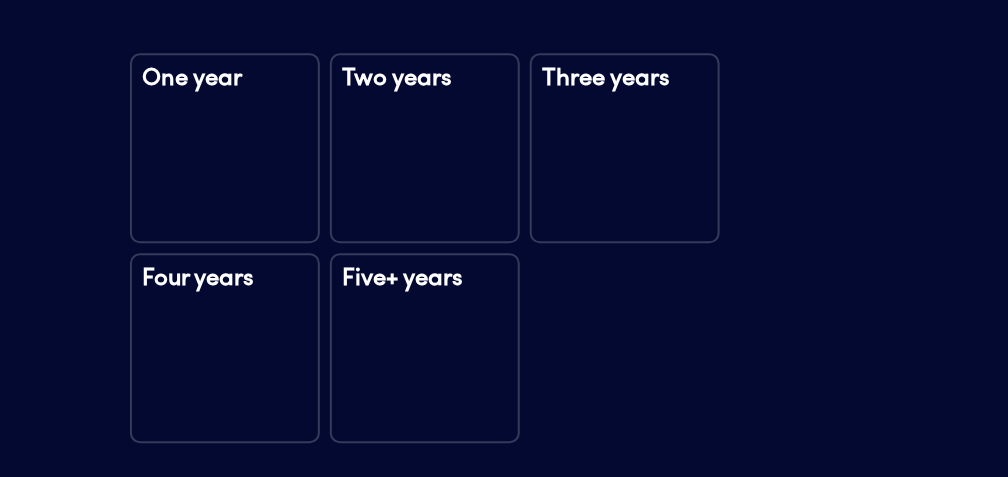 scroll, scrollTop: 3076, scrollLeft: 0, axis: vertical 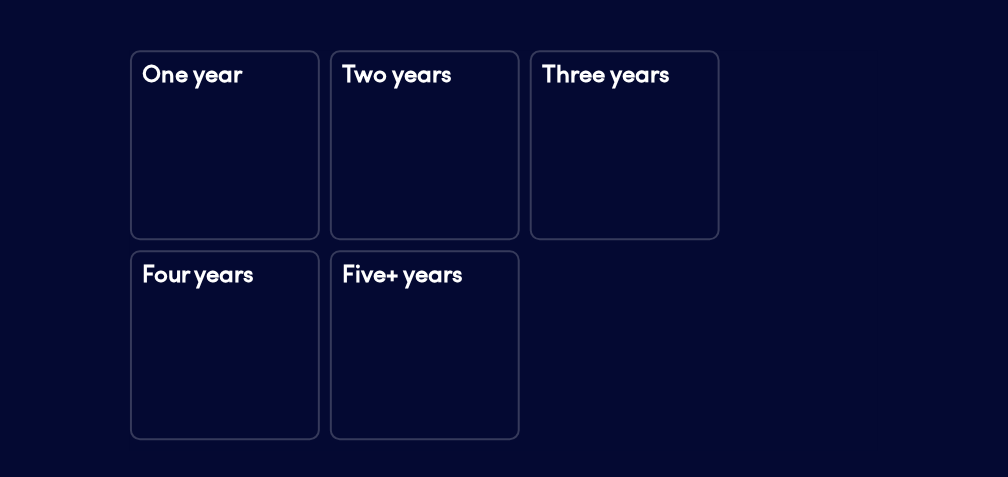 click on "Five+ years" at bounding box center (425, 345) 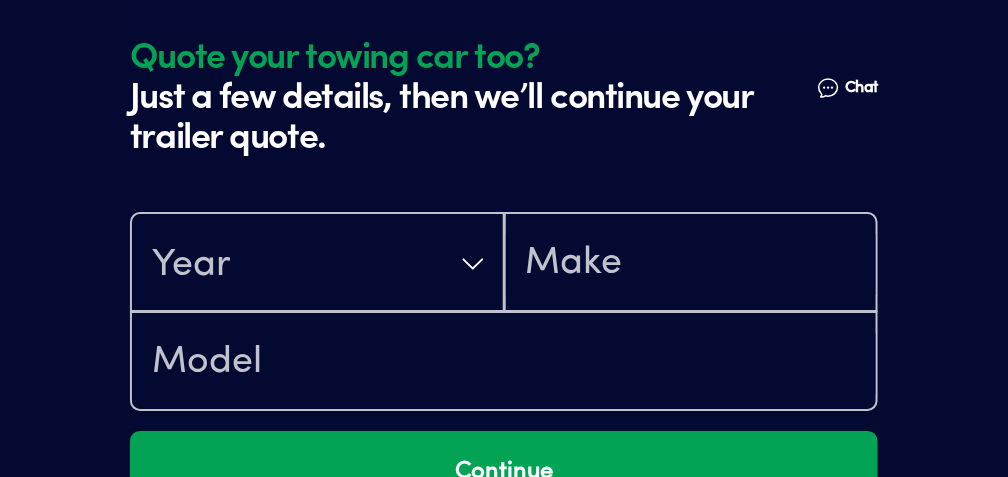 scroll, scrollTop: 3494, scrollLeft: 0, axis: vertical 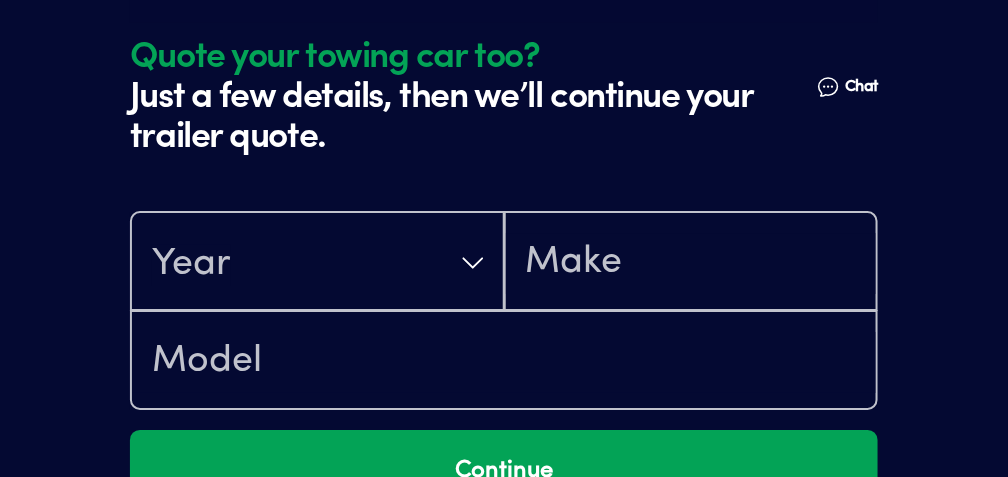 click on "Chat" at bounding box center [862, 87] 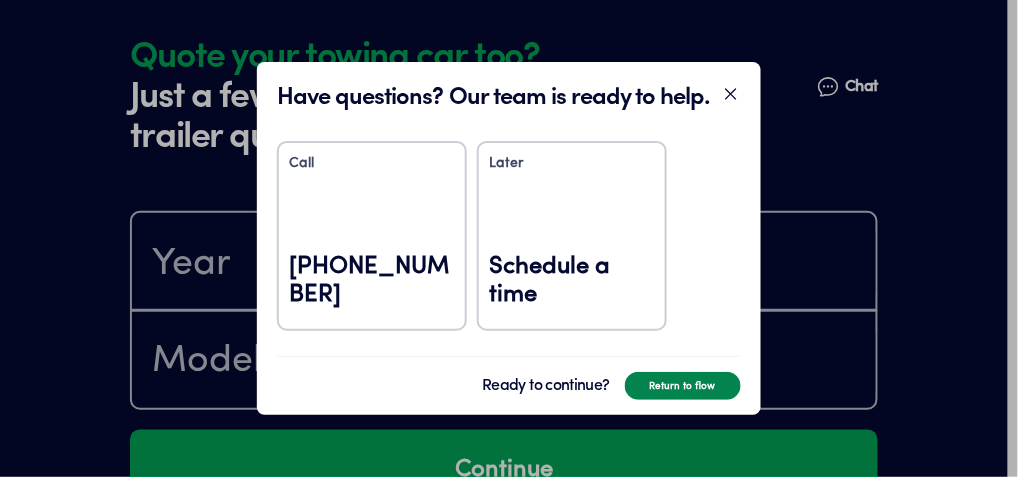 click on "Return to flow" at bounding box center [683, 386] 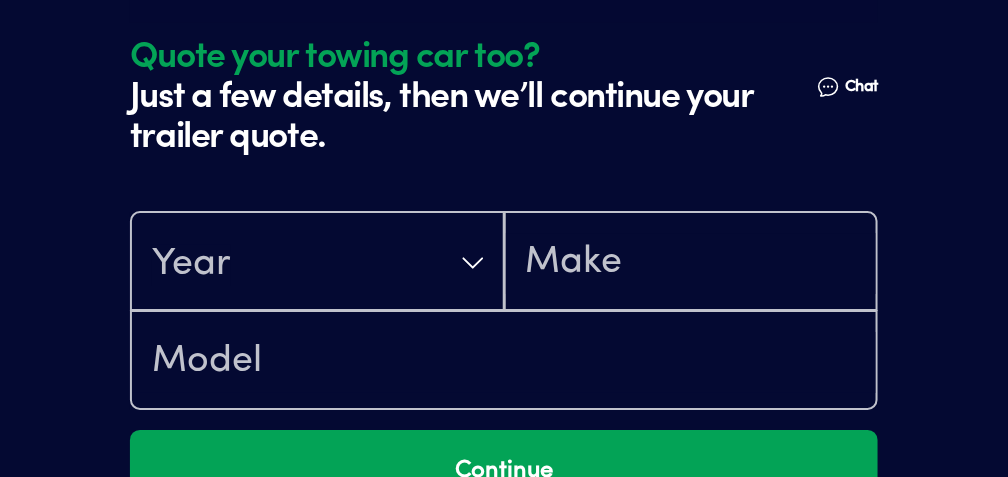 scroll, scrollTop: 3556, scrollLeft: 0, axis: vertical 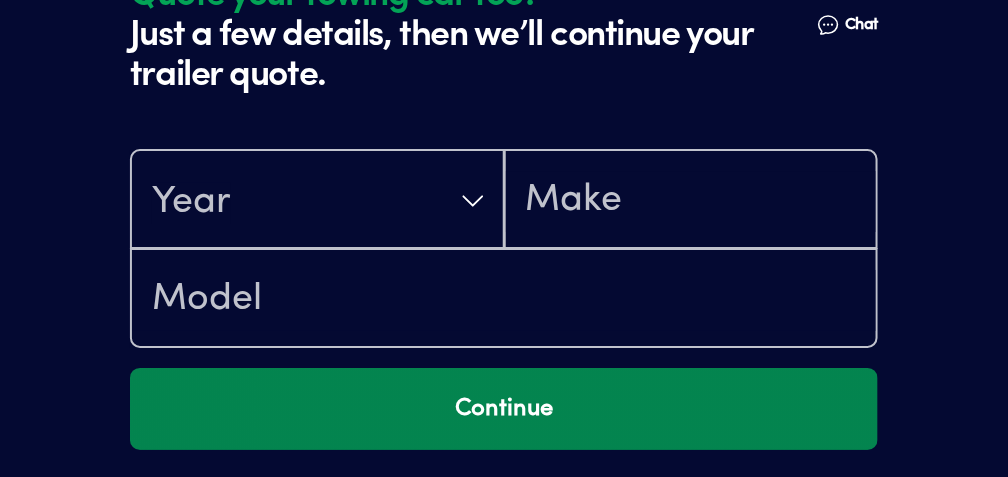 click on "Continue" at bounding box center [504, 409] 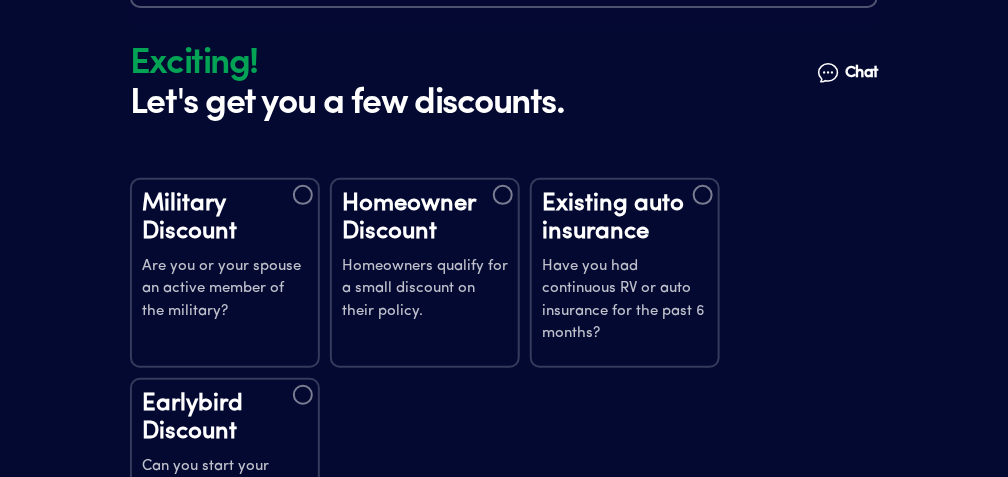 scroll, scrollTop: 3872, scrollLeft: 0, axis: vertical 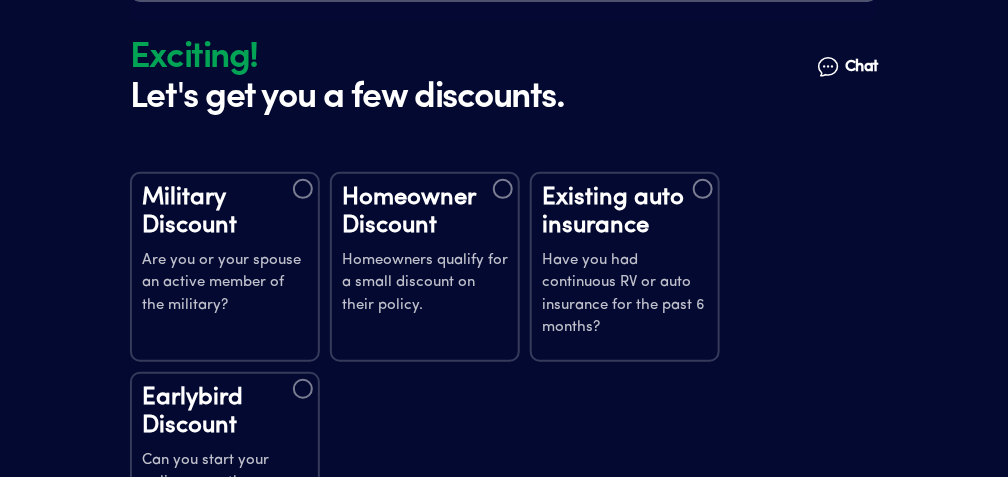 click at bounding box center (703, 189) 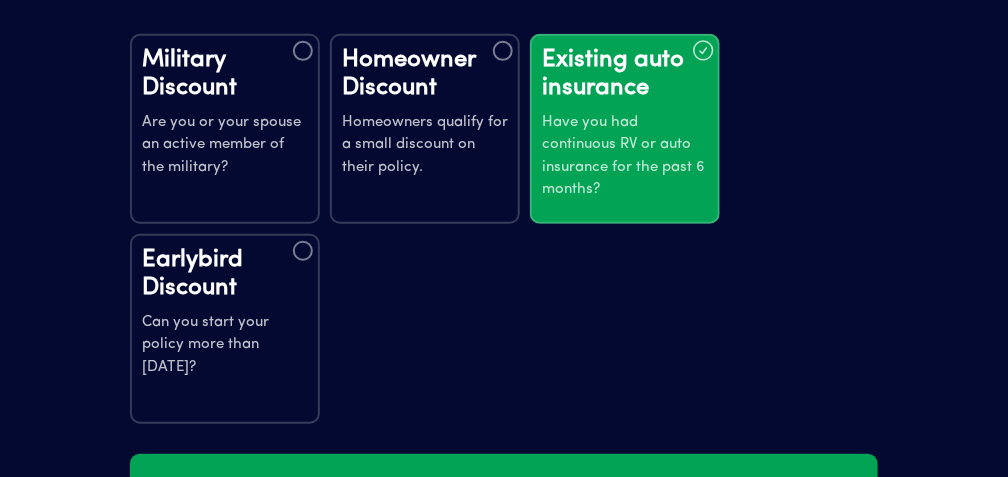 scroll, scrollTop: 4012, scrollLeft: 0, axis: vertical 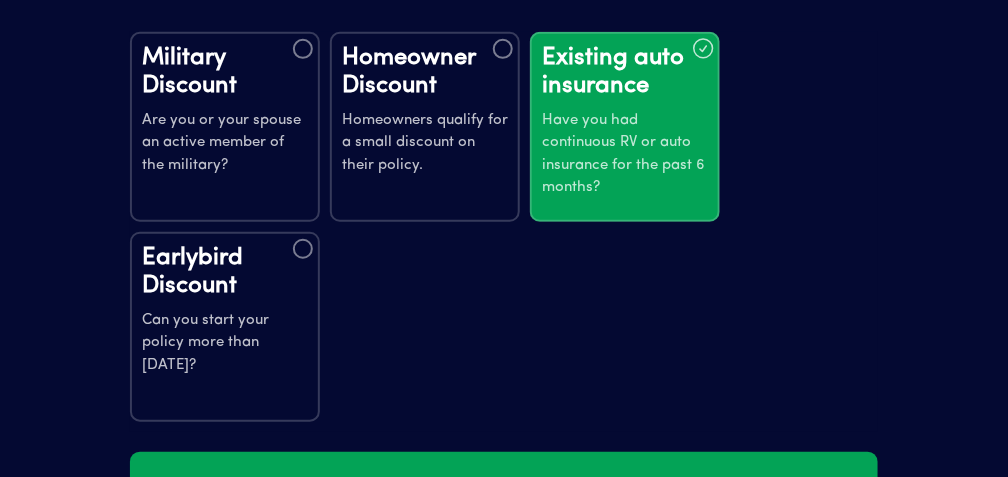 click on "Can you start your policy more than [DATE]?" at bounding box center (225, 344) 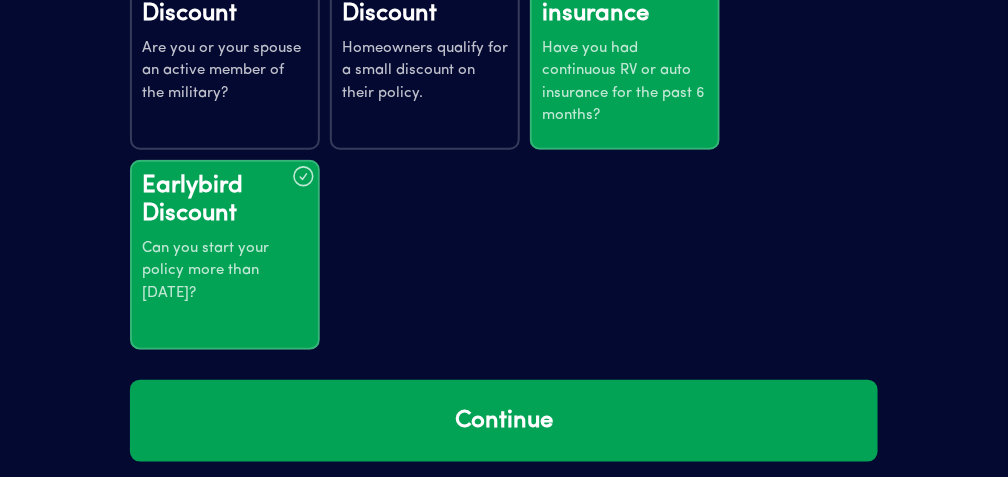 scroll, scrollTop: 4097, scrollLeft: 0, axis: vertical 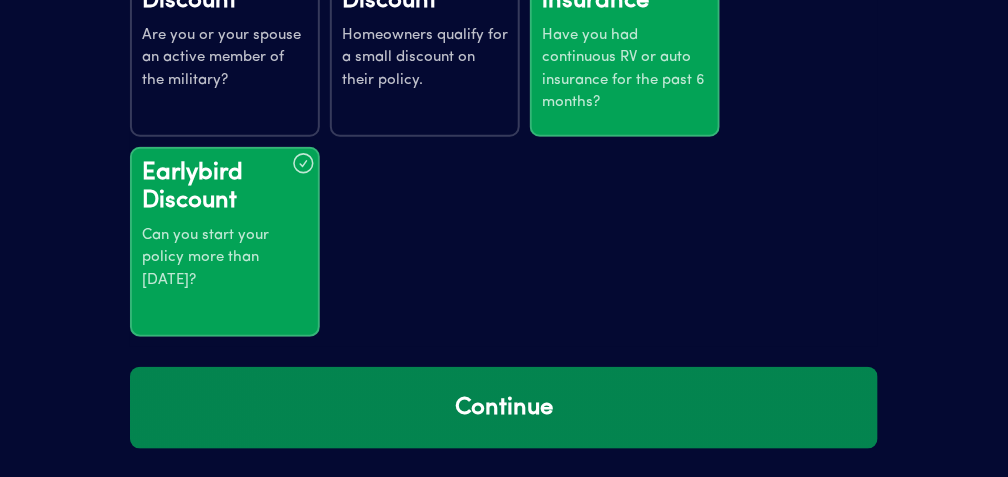 click on "Continue" at bounding box center [504, 408] 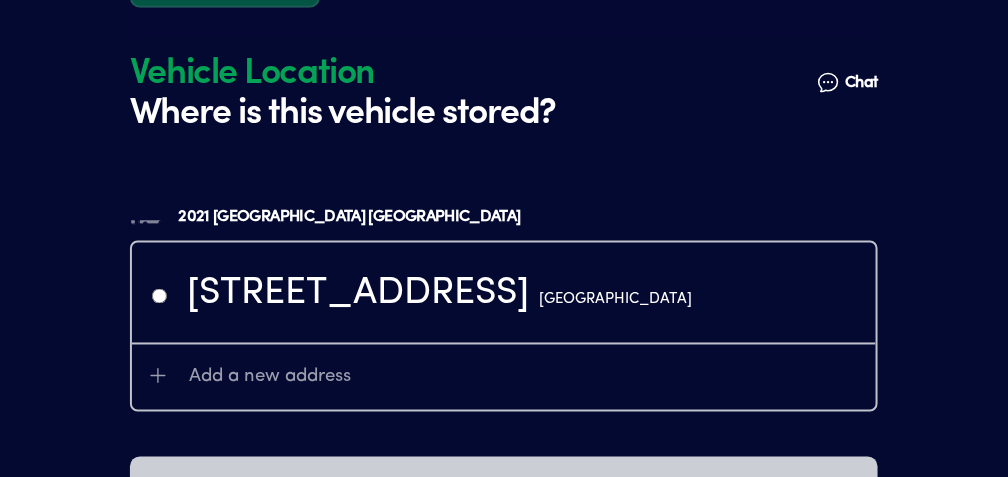 scroll, scrollTop: 4452, scrollLeft: 0, axis: vertical 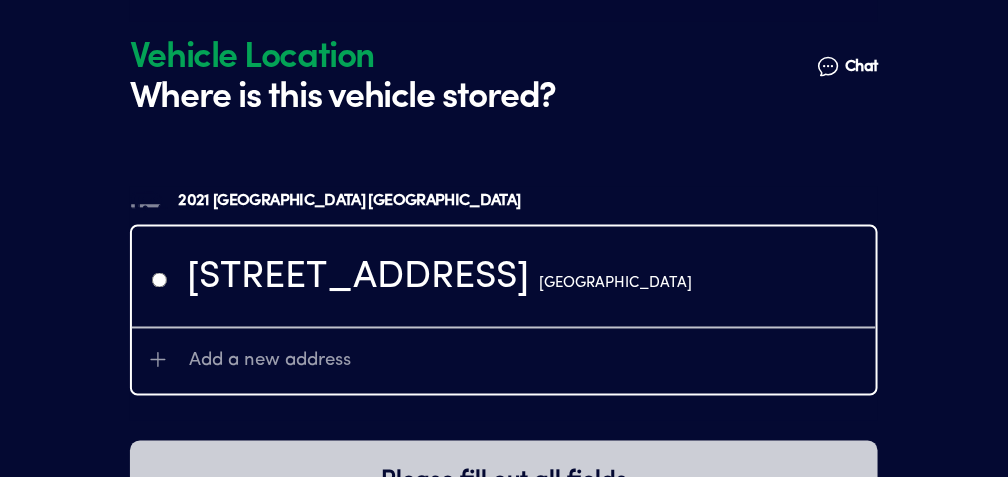 click on "Add a new address" at bounding box center (271, 362) 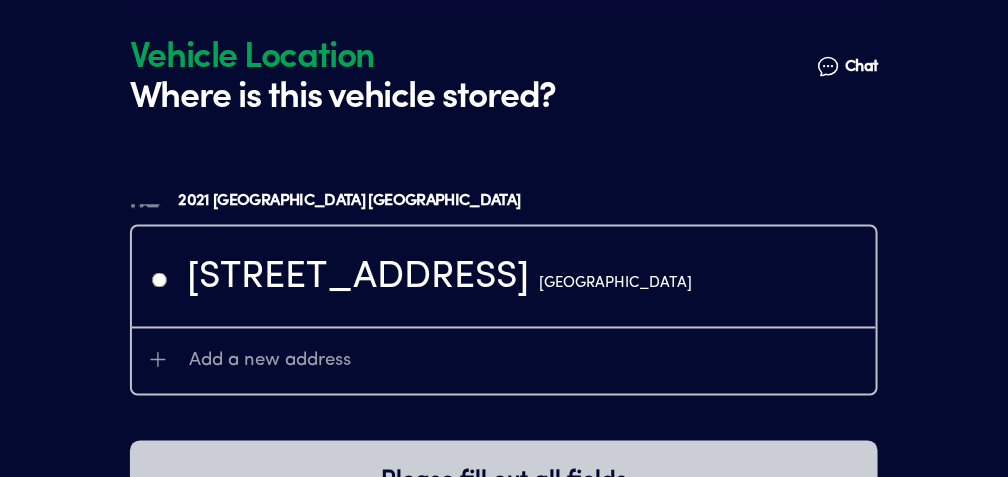 scroll, scrollTop: 4452, scrollLeft: 0, axis: vertical 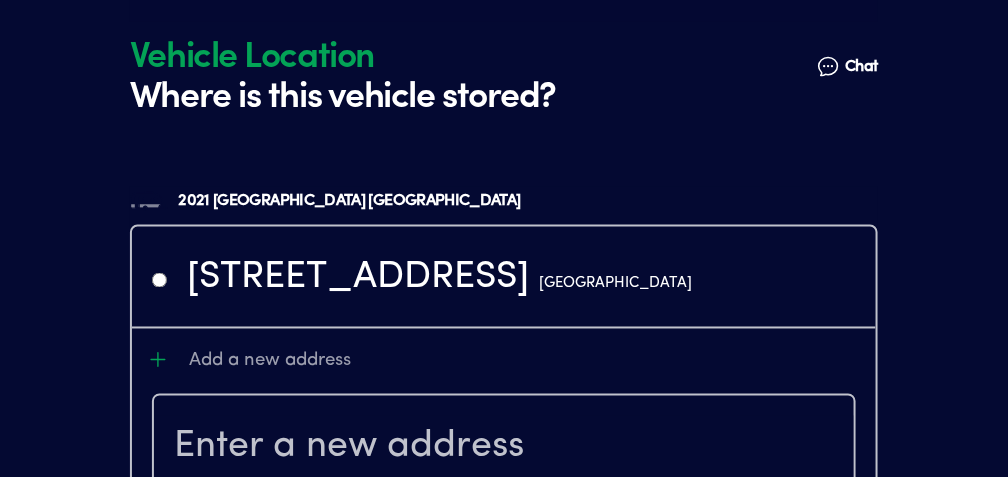 click at bounding box center [504, 448] 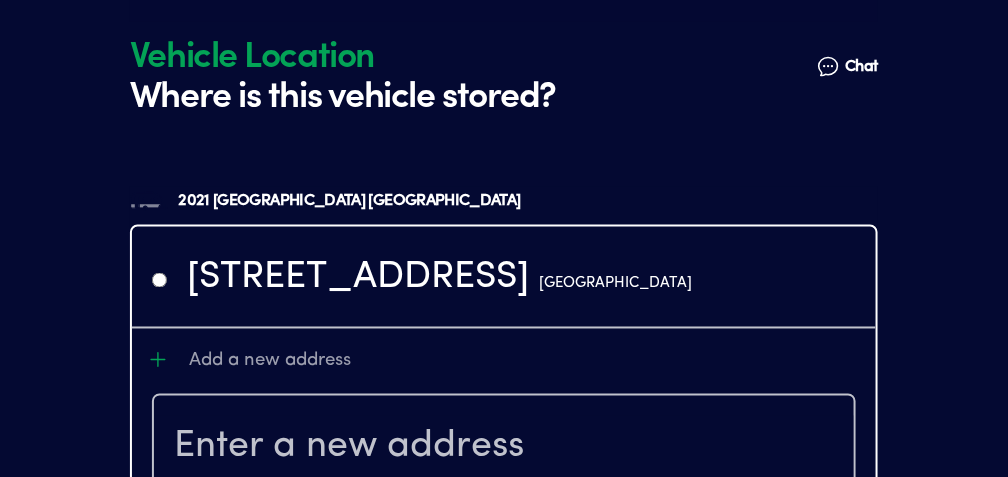 click on "[STREET_ADDRESS]" at bounding box center (439, 279) 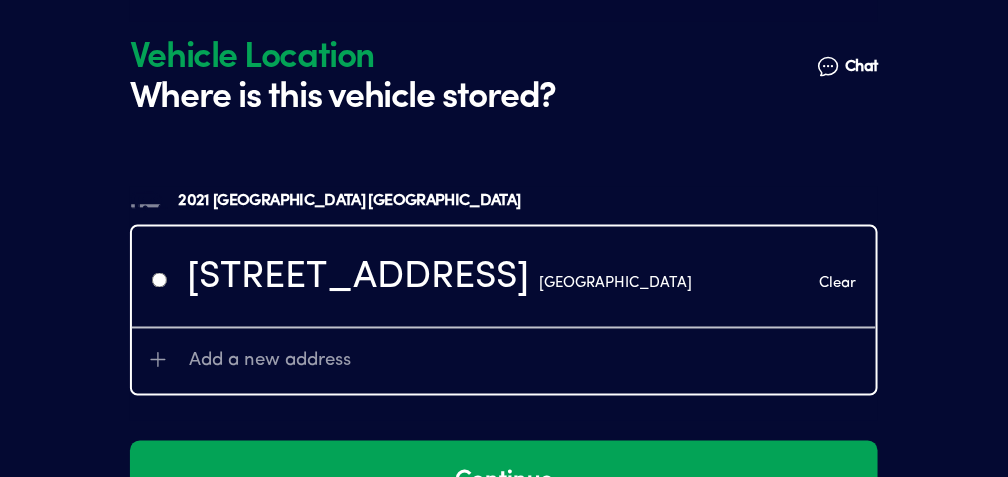 click on "Clear" at bounding box center (837, 284) 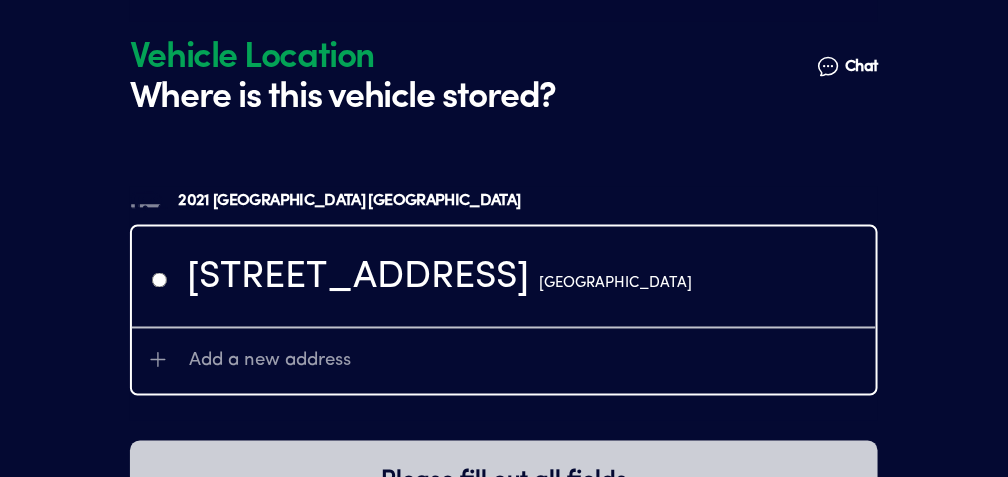 click on "[GEOGRAPHIC_DATA]" at bounding box center (615, 284) 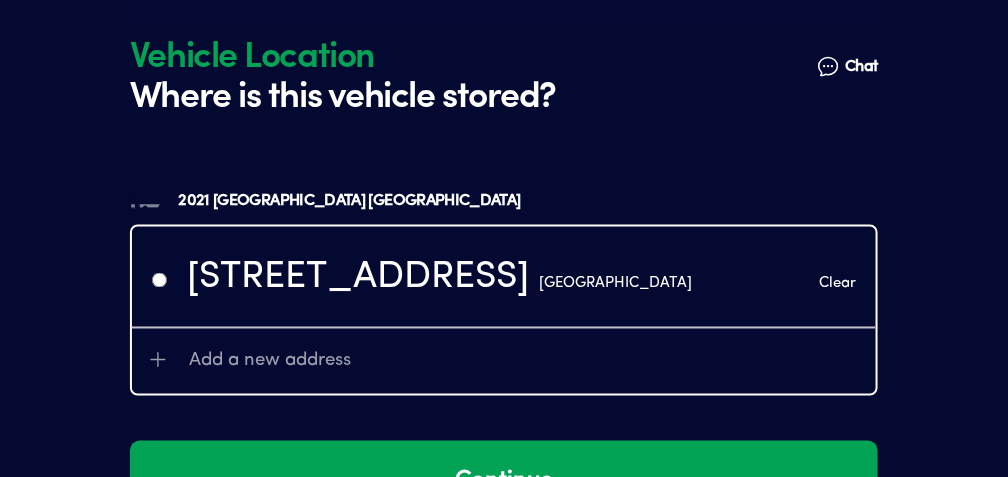 click on "Clear" at bounding box center [837, 284] 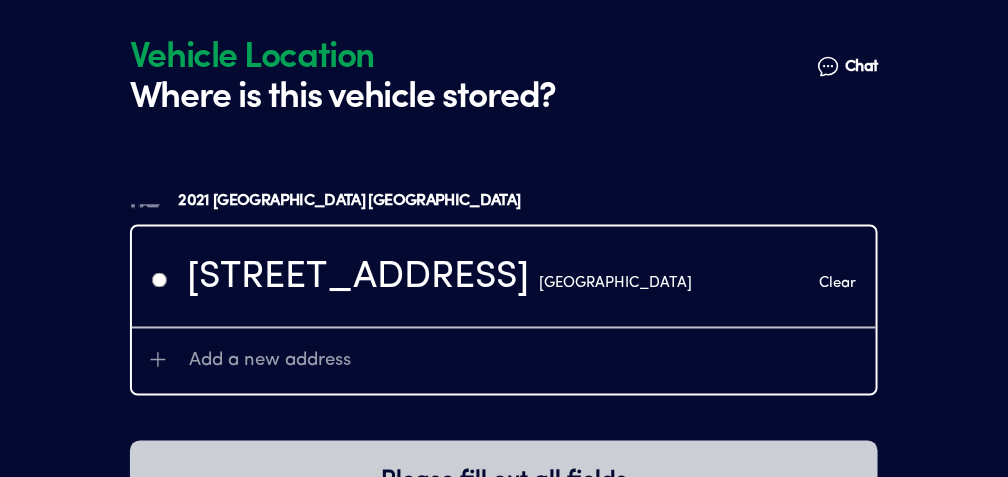 click on "Clear" at bounding box center (837, 284) 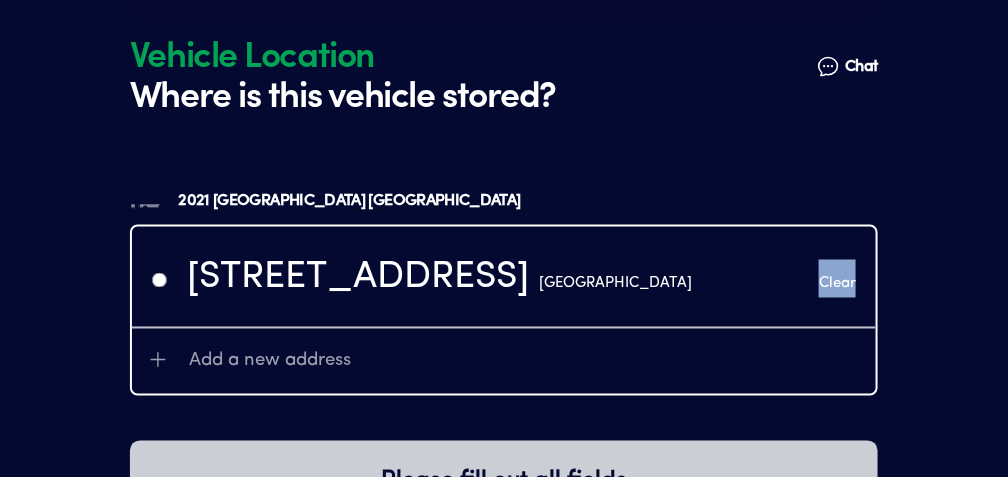 click on "Clear" at bounding box center [837, 284] 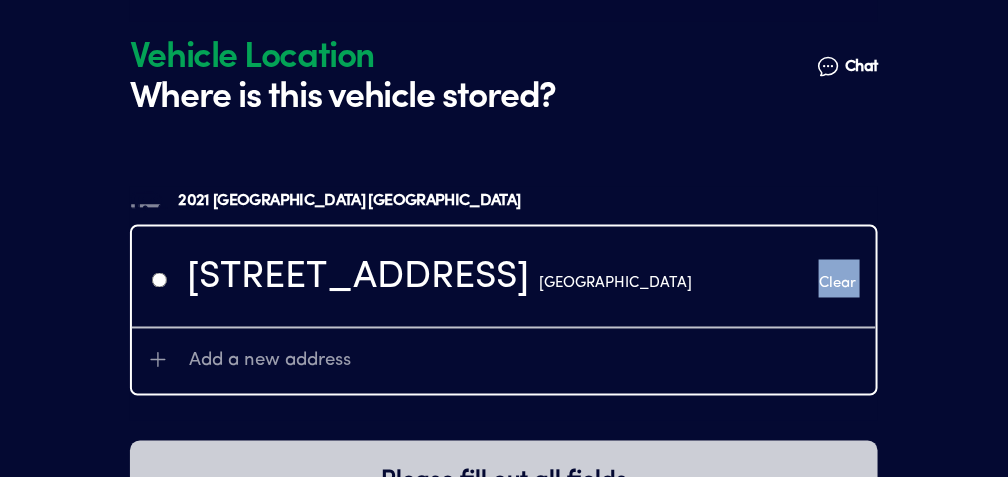 click on "Clear" at bounding box center (837, 284) 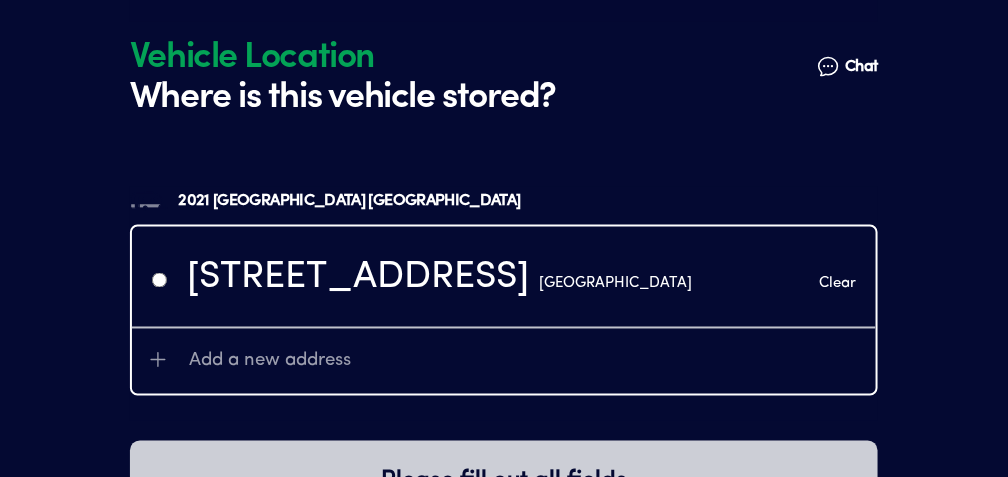 click on "Add a new address" at bounding box center [526, 361] 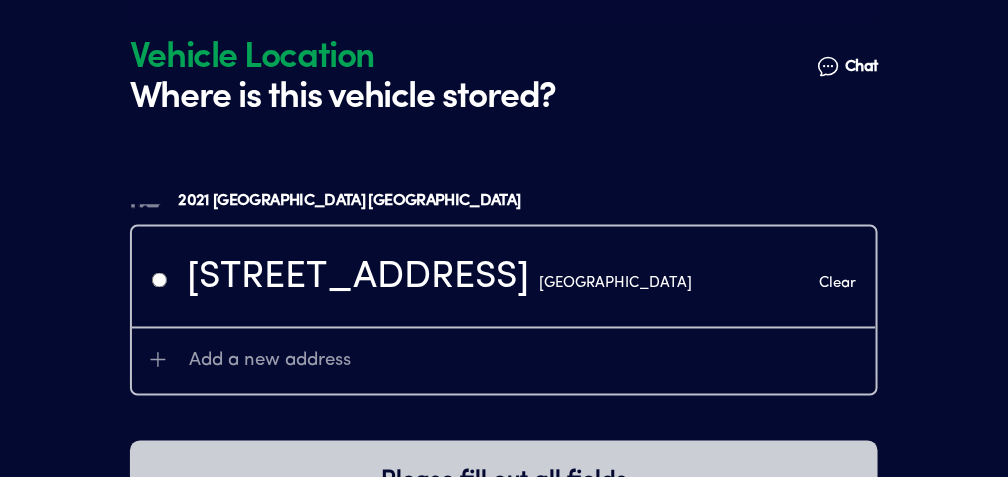 radio on "false" 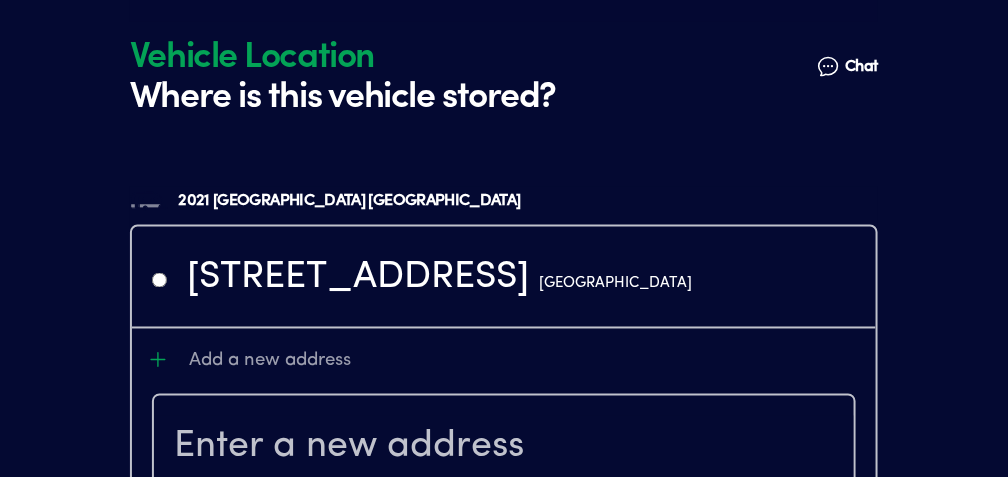 click at bounding box center (504, 448) 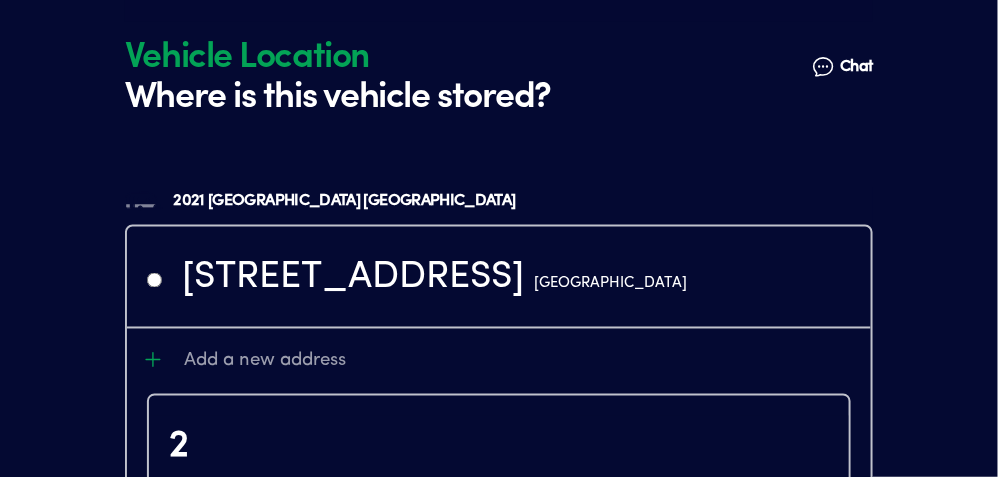 scroll, scrollTop: 4559, scrollLeft: 0, axis: vertical 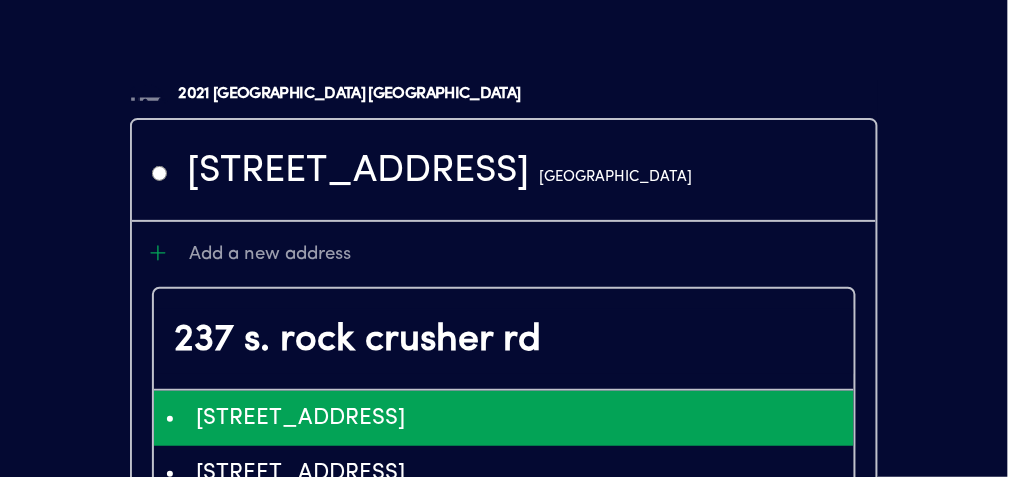 type on "ChIJdwF4JcFq6IgRXcn1yyCNb9o" 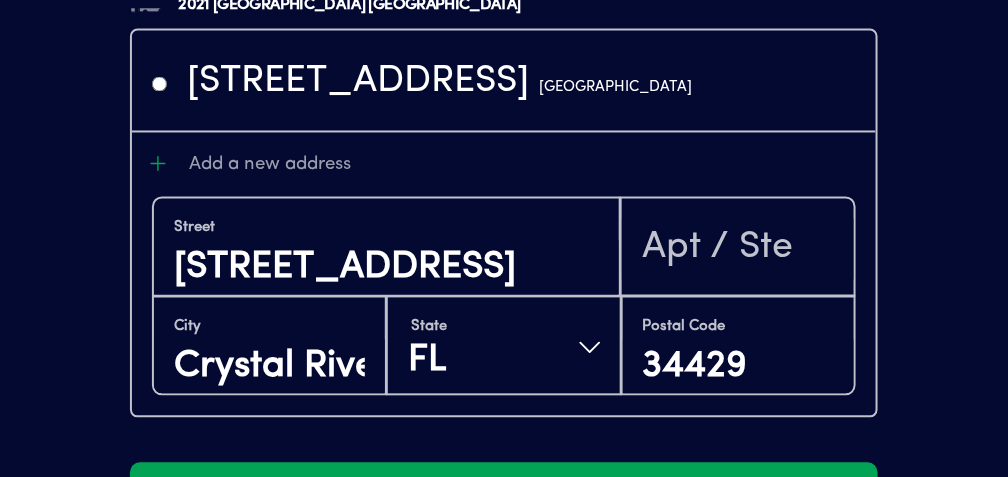 scroll, scrollTop: 4742, scrollLeft: 0, axis: vertical 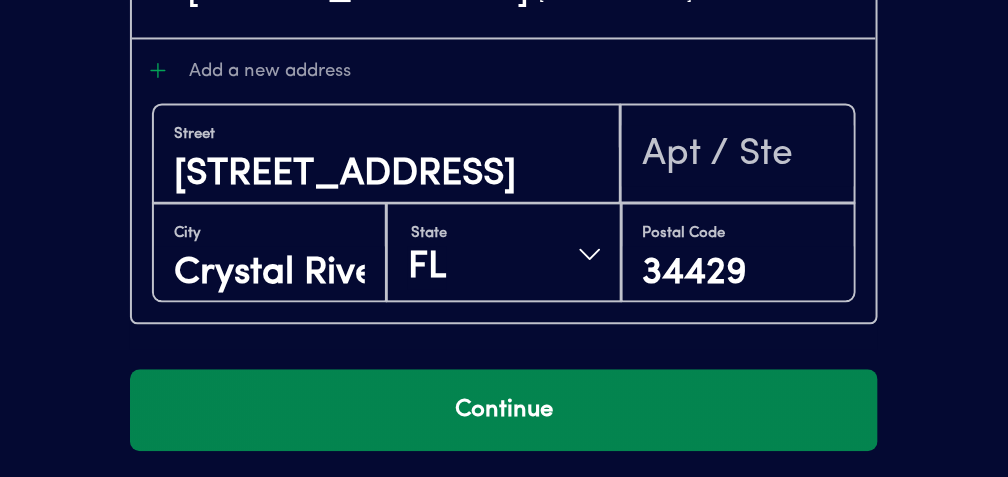click on "Continue" at bounding box center (504, 410) 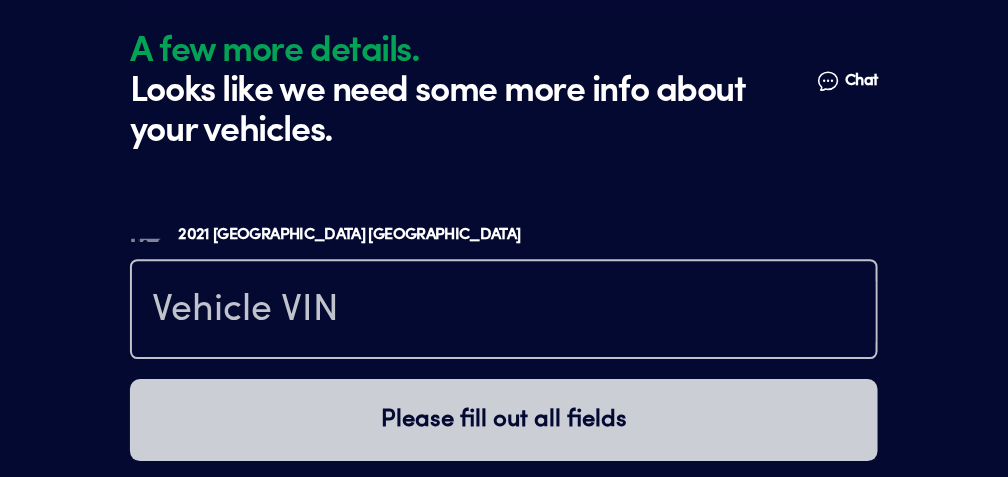scroll, scrollTop: 5146, scrollLeft: 0, axis: vertical 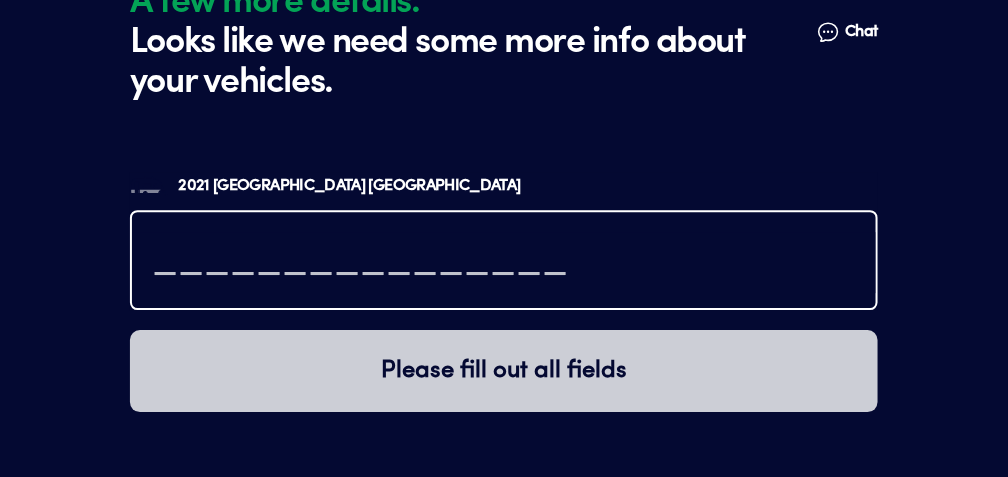 click at bounding box center [504, 262] 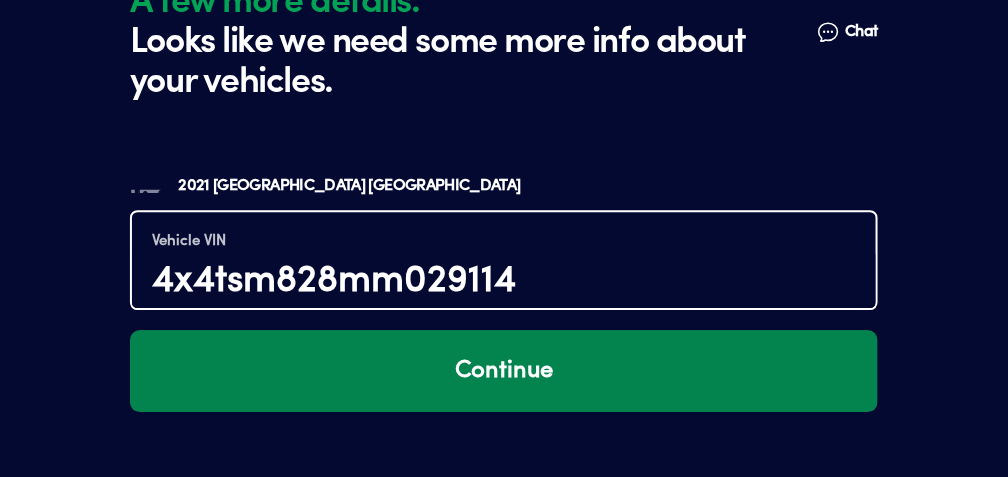 type on "4x4tsm828mm029114" 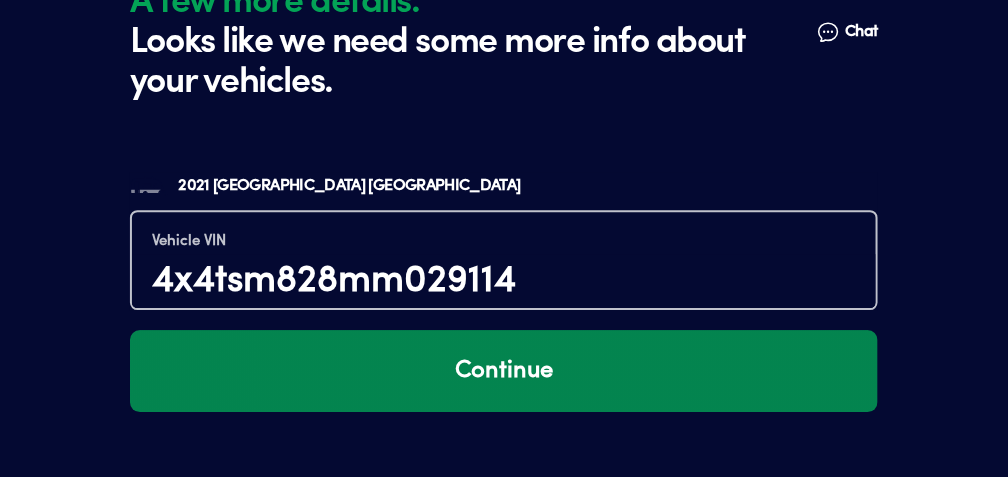click on "Continue" at bounding box center (504, 371) 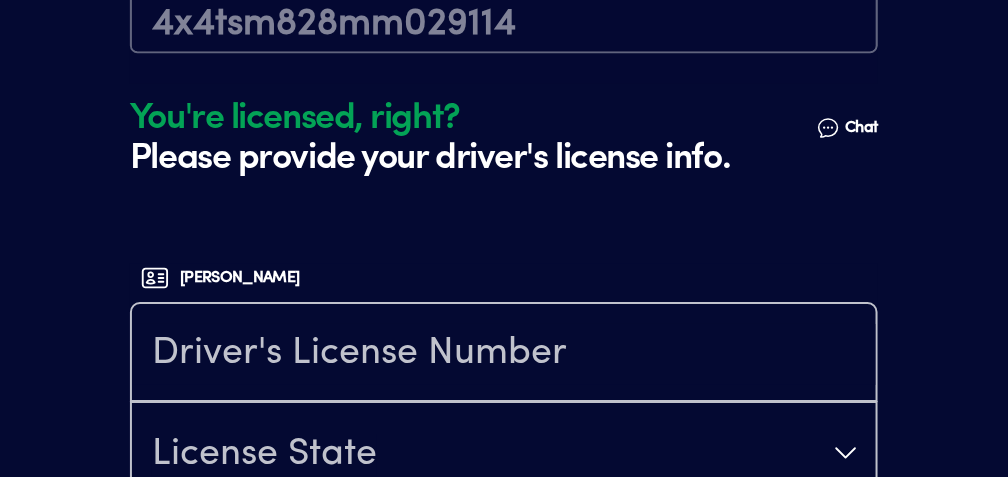 scroll, scrollTop: 5369, scrollLeft: 0, axis: vertical 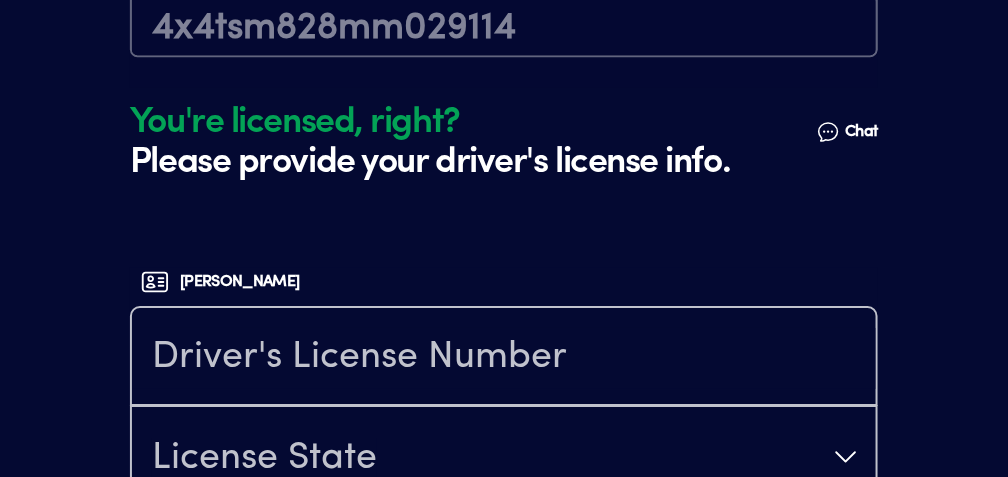 click on "Talk to a human Chat" at bounding box center (847, 132) 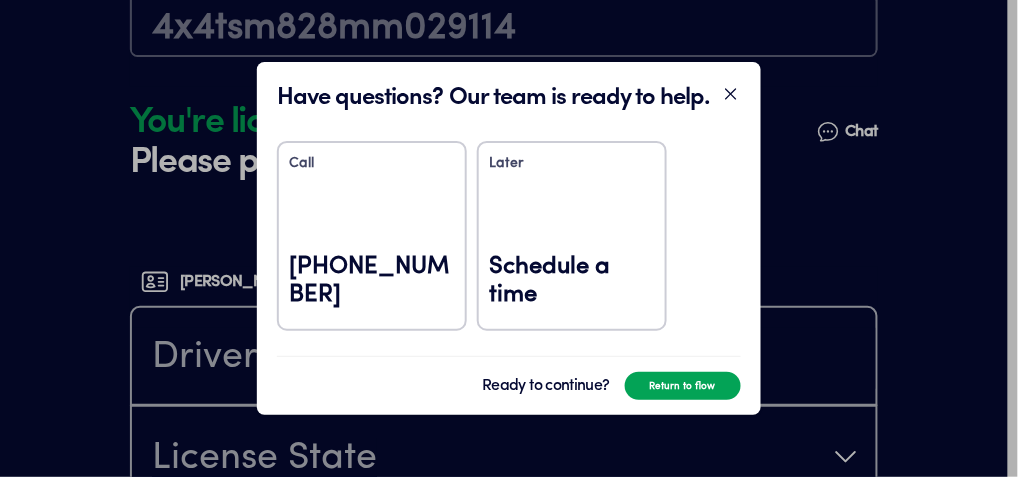 click on "Schedule a time" at bounding box center [572, 281] 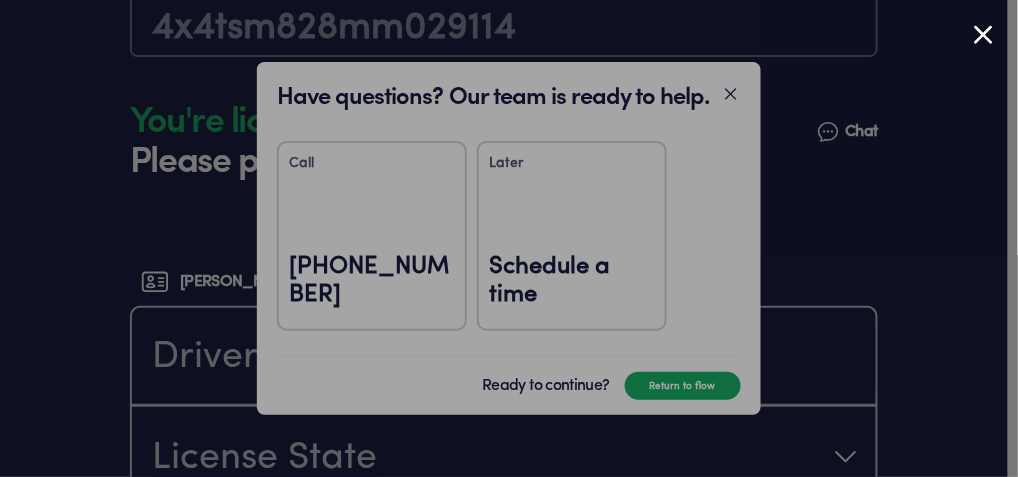 click at bounding box center (983, 34) 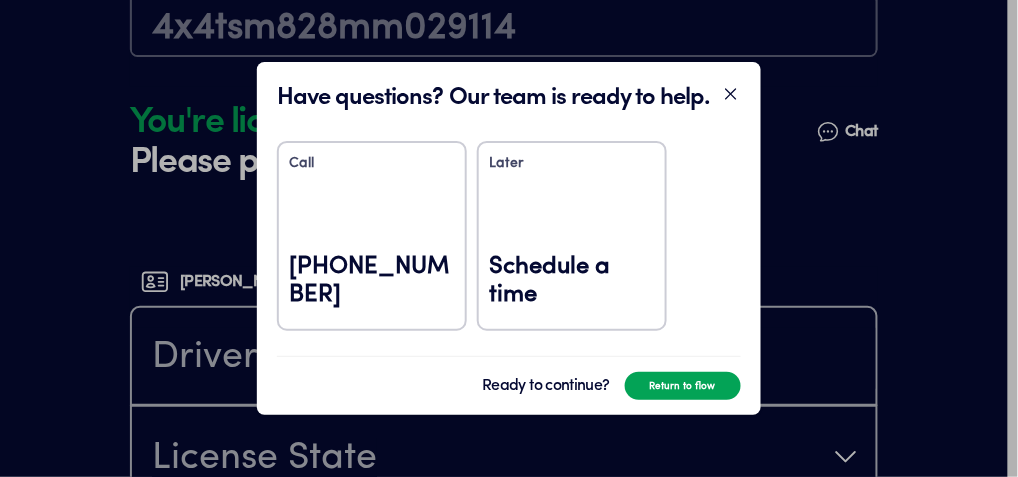click 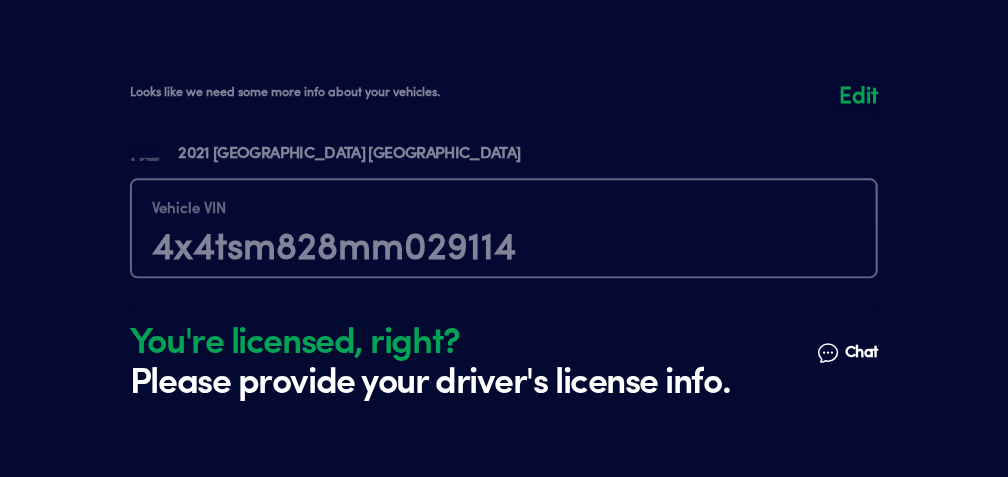 scroll, scrollTop: 5145, scrollLeft: 0, axis: vertical 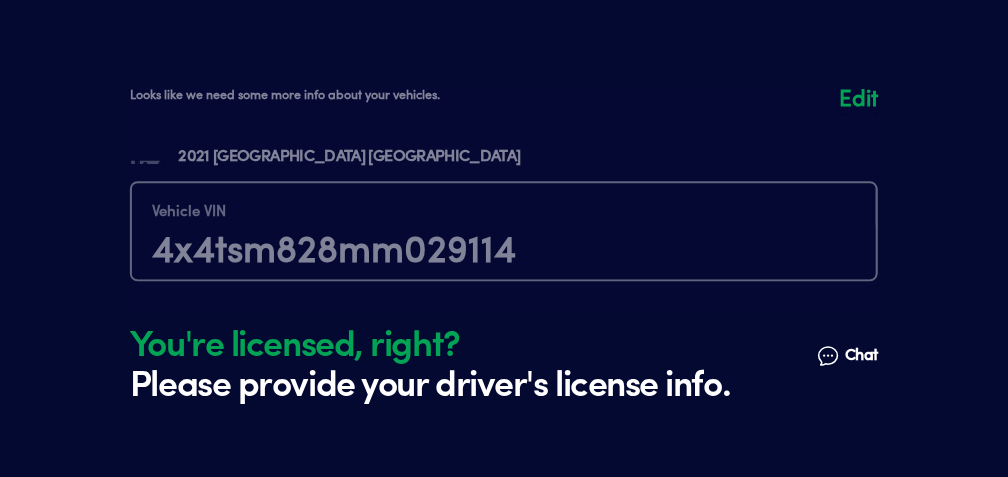 click on "Chat" at bounding box center (862, 356) 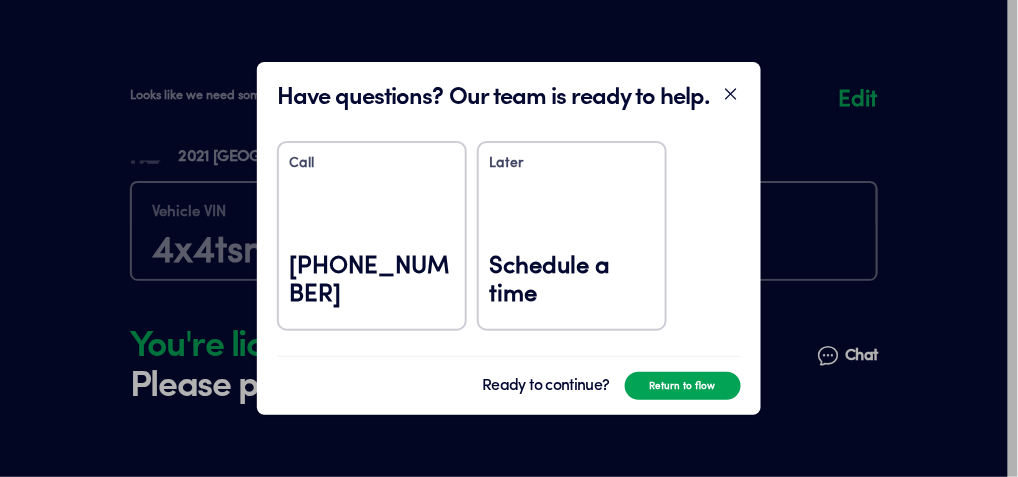 click 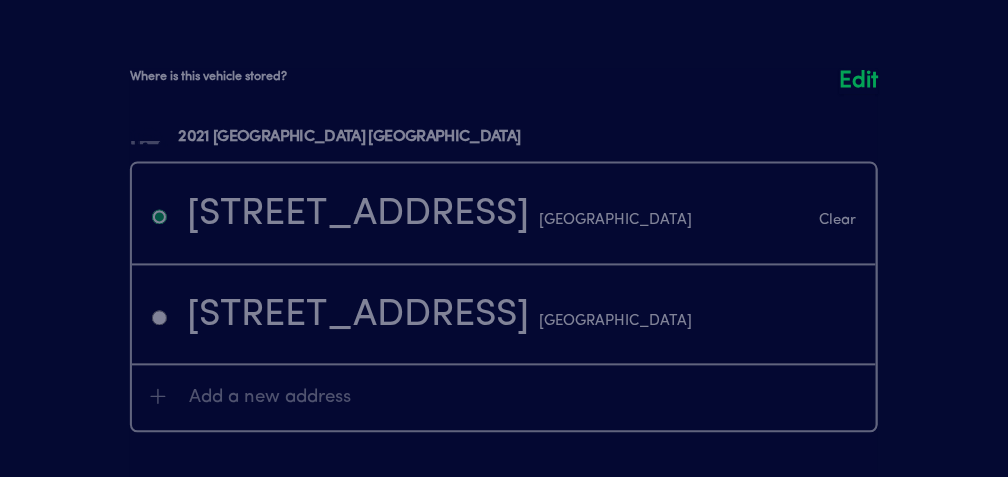 scroll, scrollTop: 4624, scrollLeft: 0, axis: vertical 